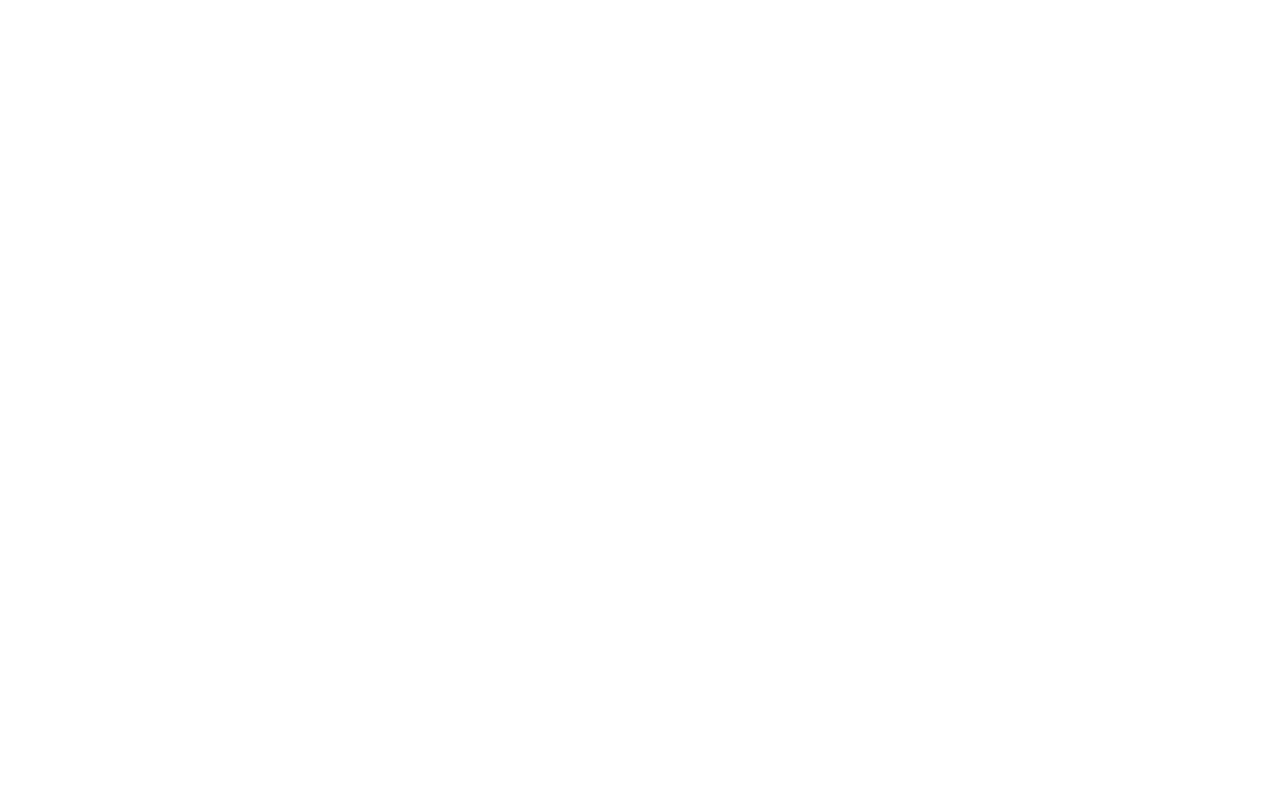 scroll, scrollTop: 0, scrollLeft: 0, axis: both 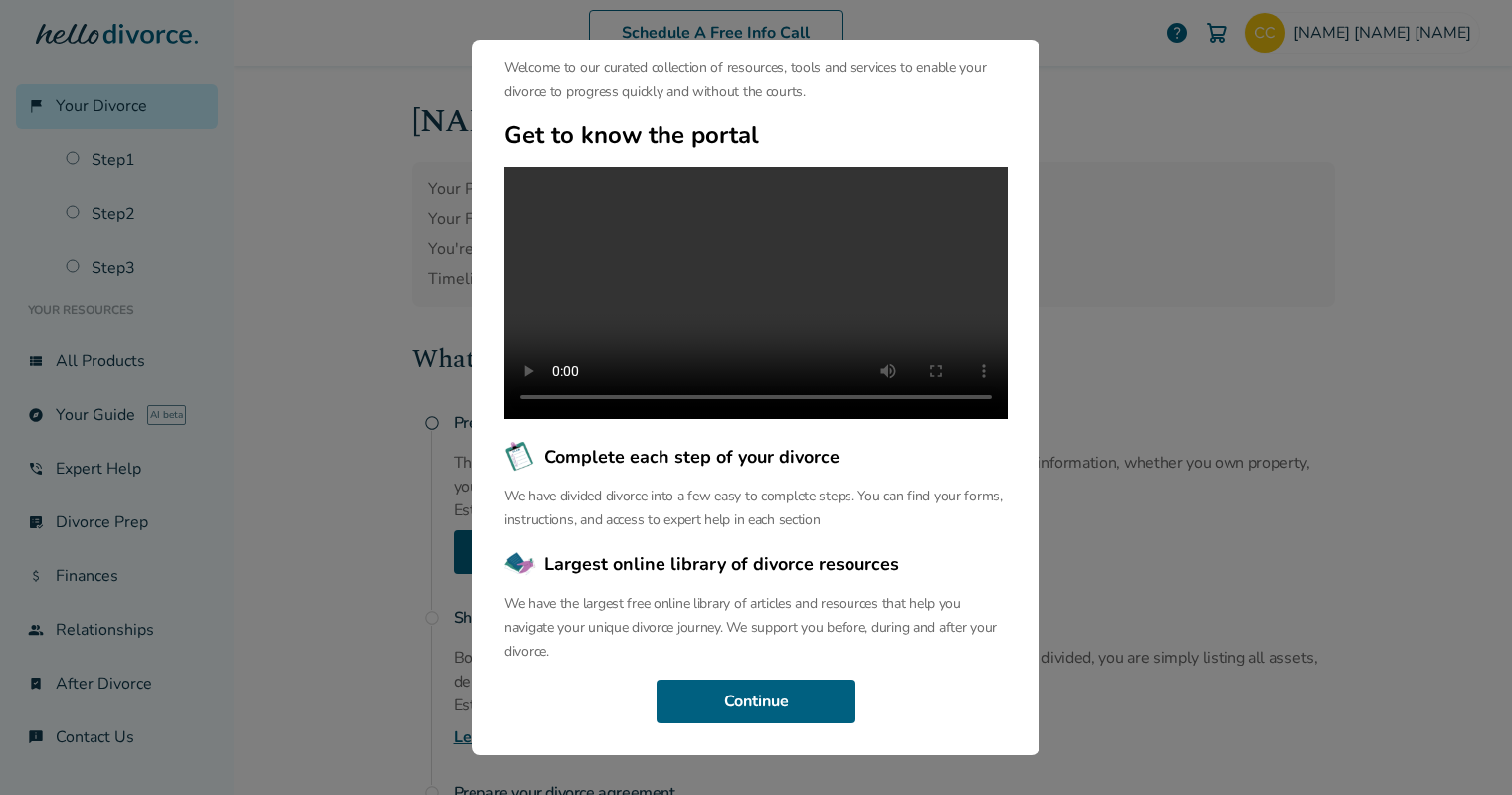 type 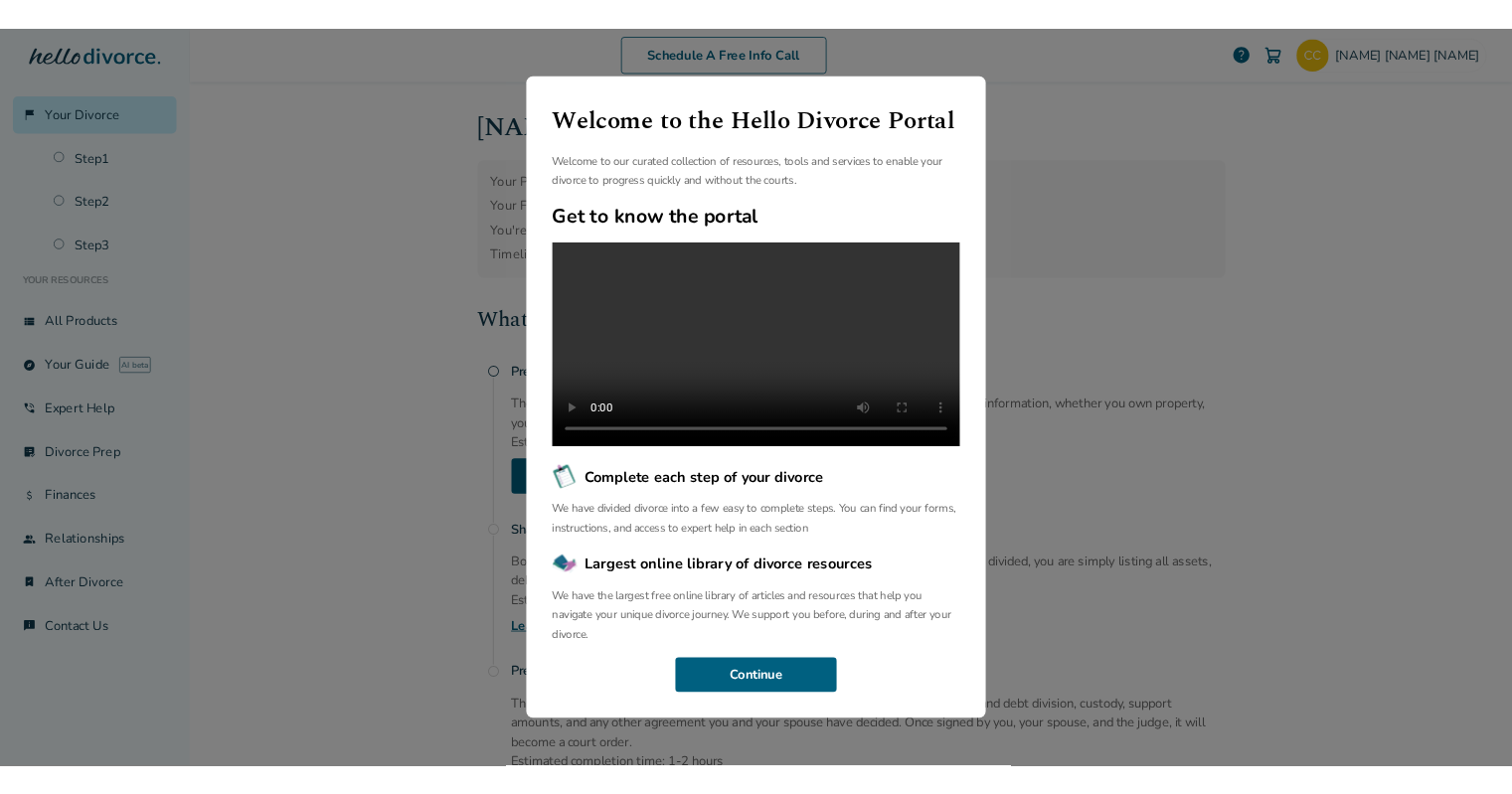 scroll, scrollTop: 40, scrollLeft: 0, axis: vertical 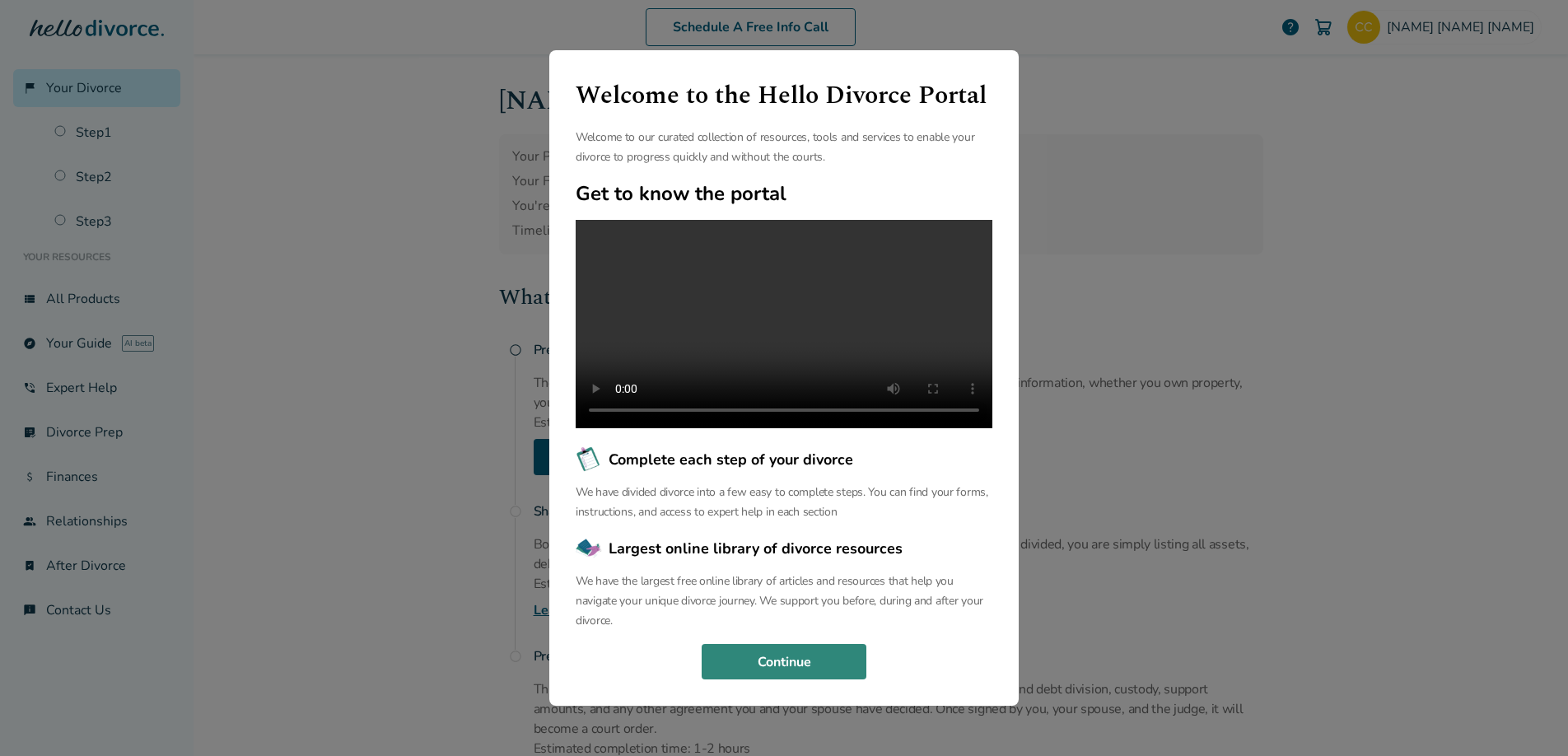 click on "Continue" at bounding box center (784, 662) 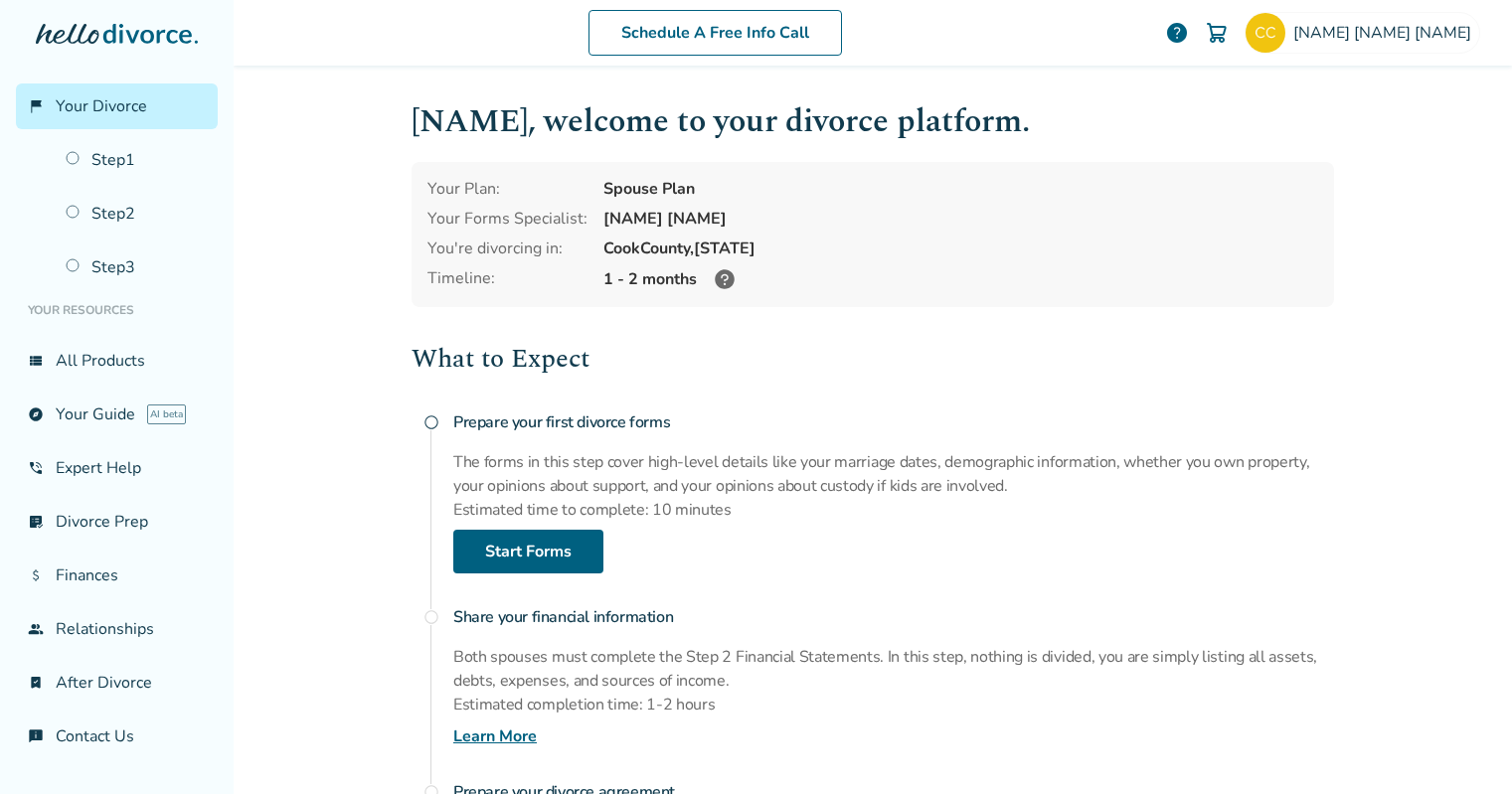 click on "Caryn , welcome to your divorce platform. Your Plan: Spouse Plan Your Forms Specialist: Hannah St. Clair You're divorcing in: Cook  County,  Illinois Timeline: 1 - 2 months   What to Expect radio_button_unchecked Prepare your first divorce forms The forms in this step cover high-level details like your marriage dates, demographic information, whether you own property, your opinions about support, and your opinions about custody if kids are involved.  Estimated time to complete: 10 minutes Start Forms radio_button_unchecked Share your financial information Both spouses must complete the Step 2 Financial Statements. In this step, nothing is divided, you are simply listing all assets, debts, expenses, and sources of income. Estimated completion time: 1-2 hours Learn More radio_button_unchecked Prepare your divorce agreement Estimated completion time: 1-2 hours Learn More" at bounding box center [873, 522] 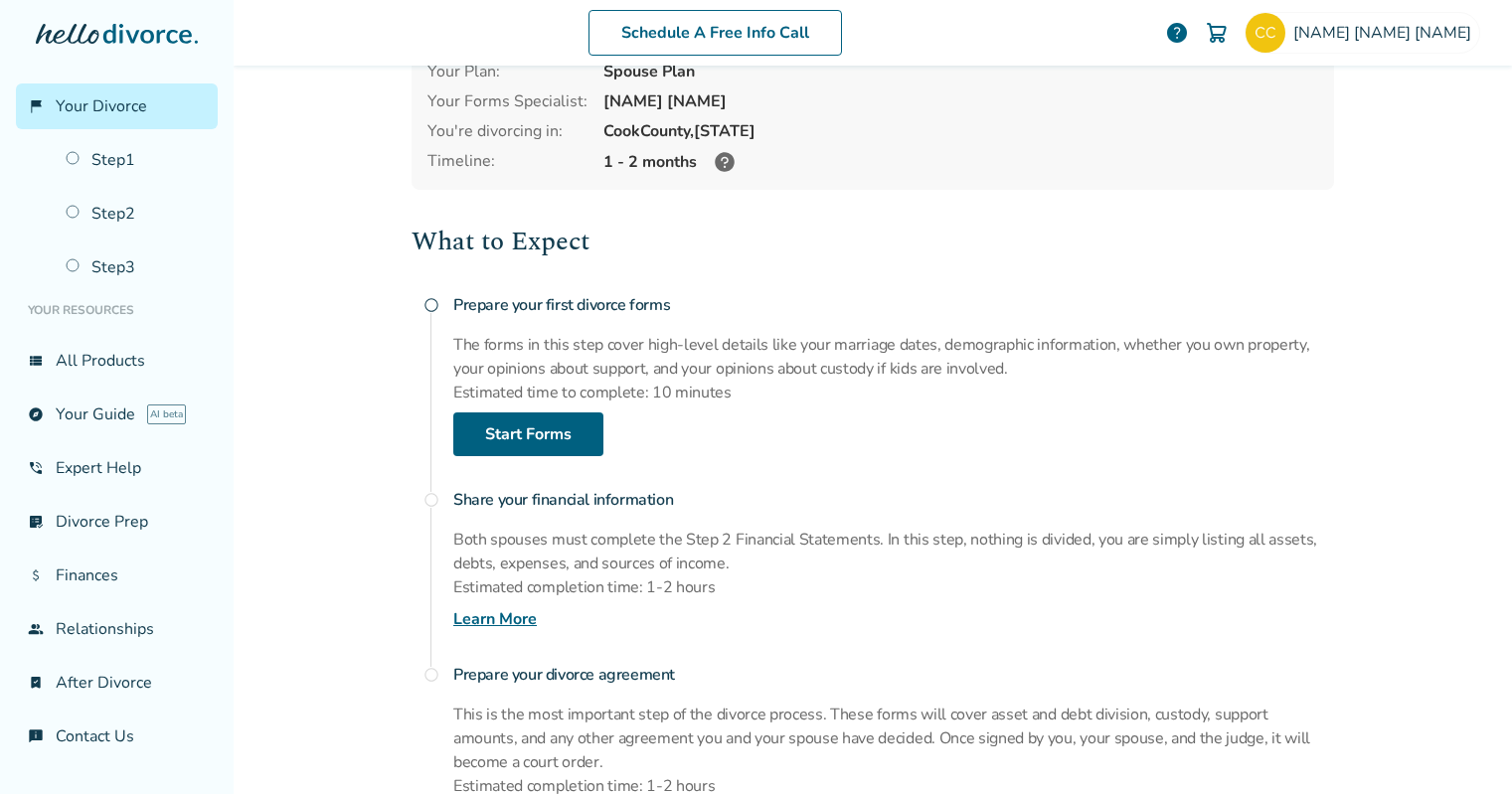 scroll, scrollTop: 119, scrollLeft: 0, axis: vertical 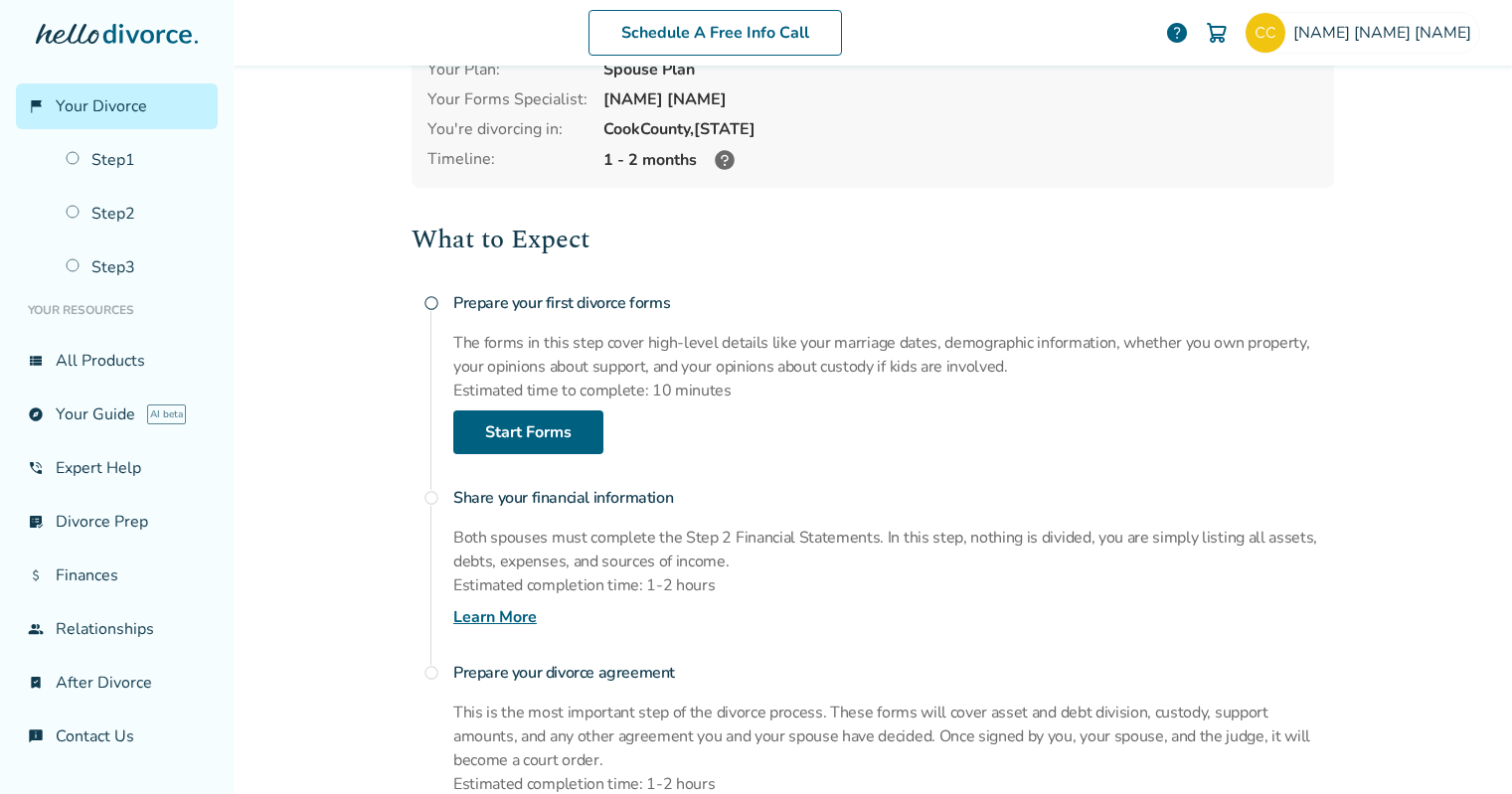 click 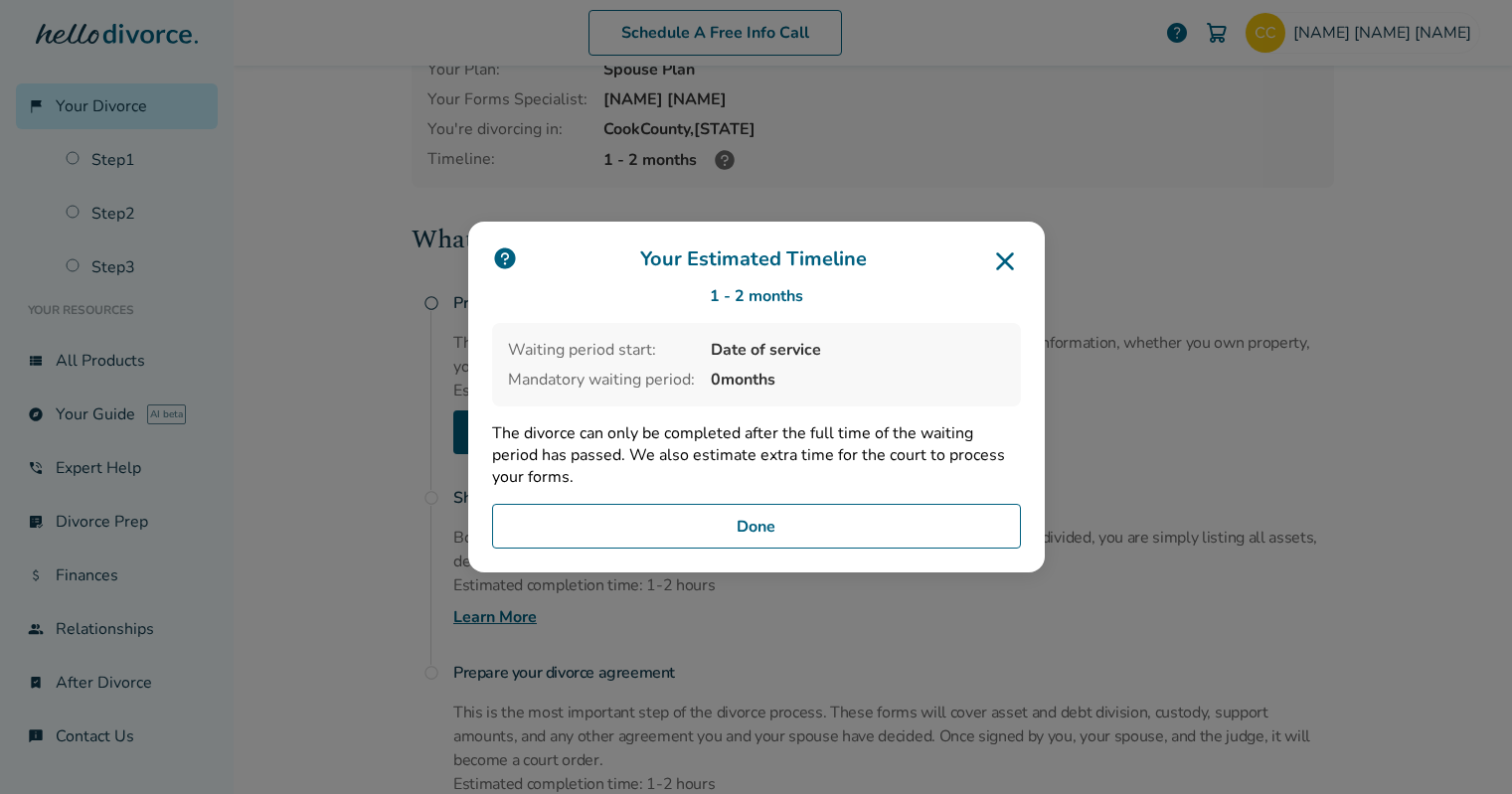 click on "Done" at bounding box center [756, 527] 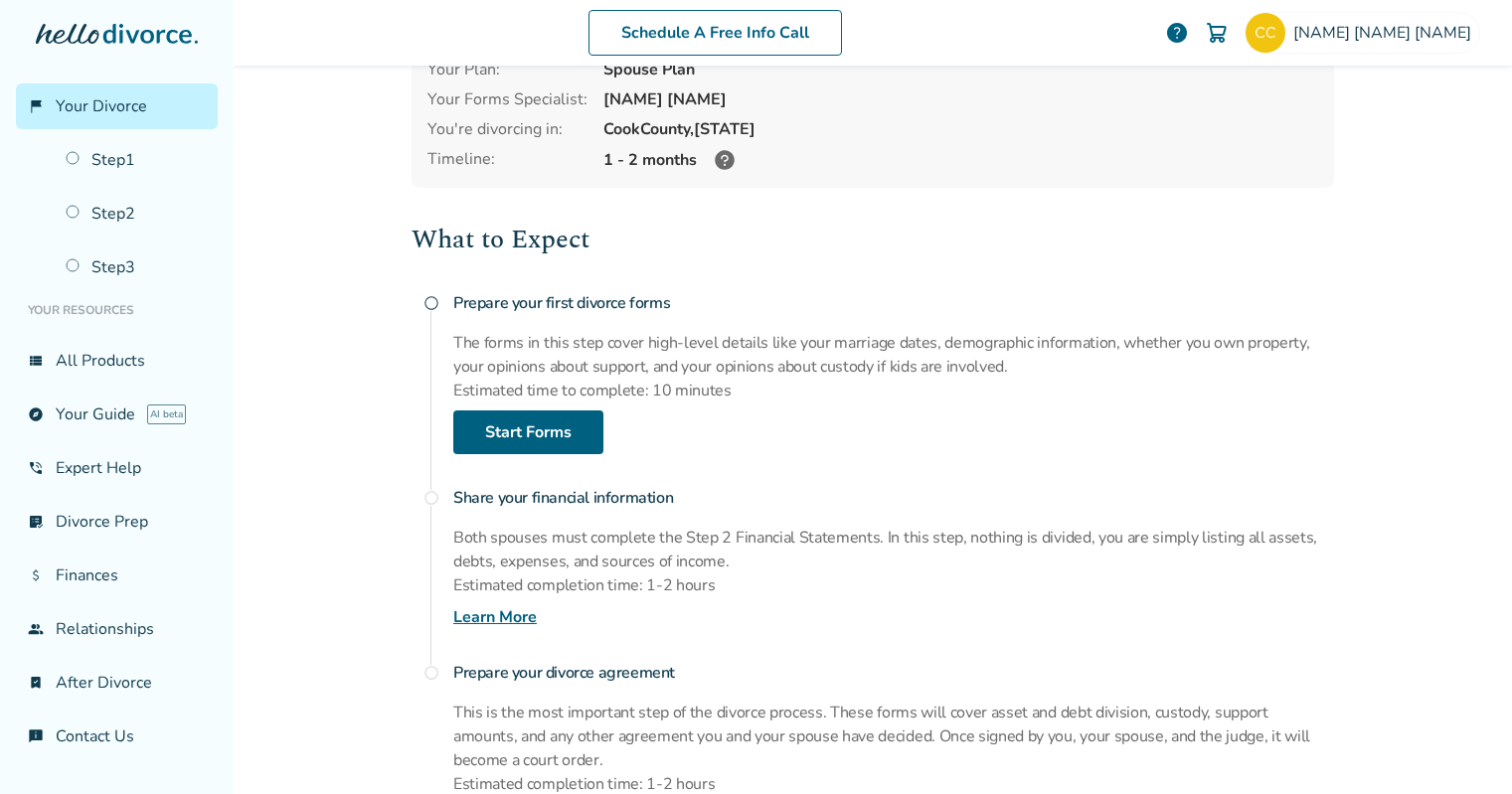 click 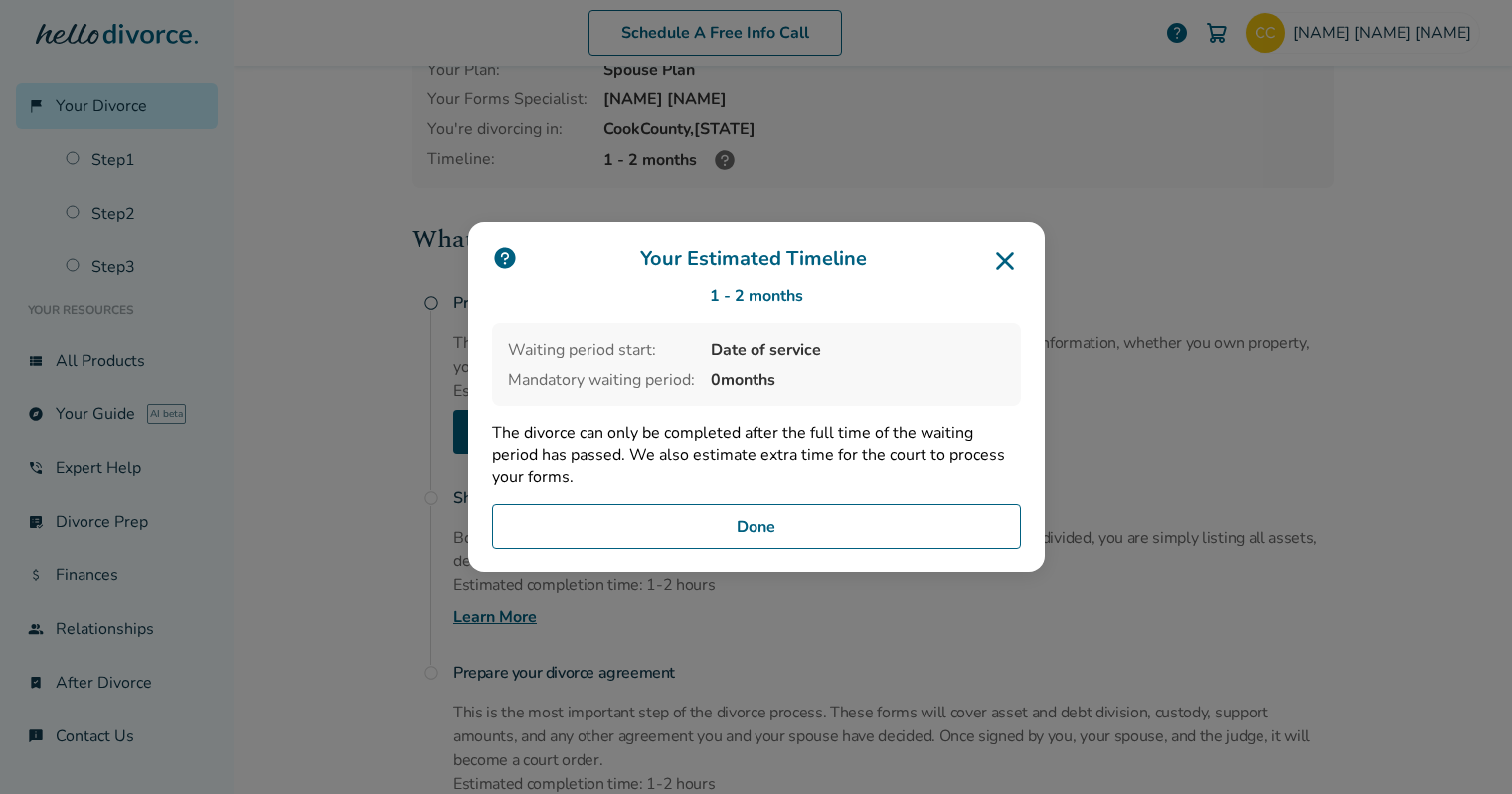 drag, startPoint x: 1505, startPoint y: 256, endPoint x: 1505, endPoint y: 219, distance: 37 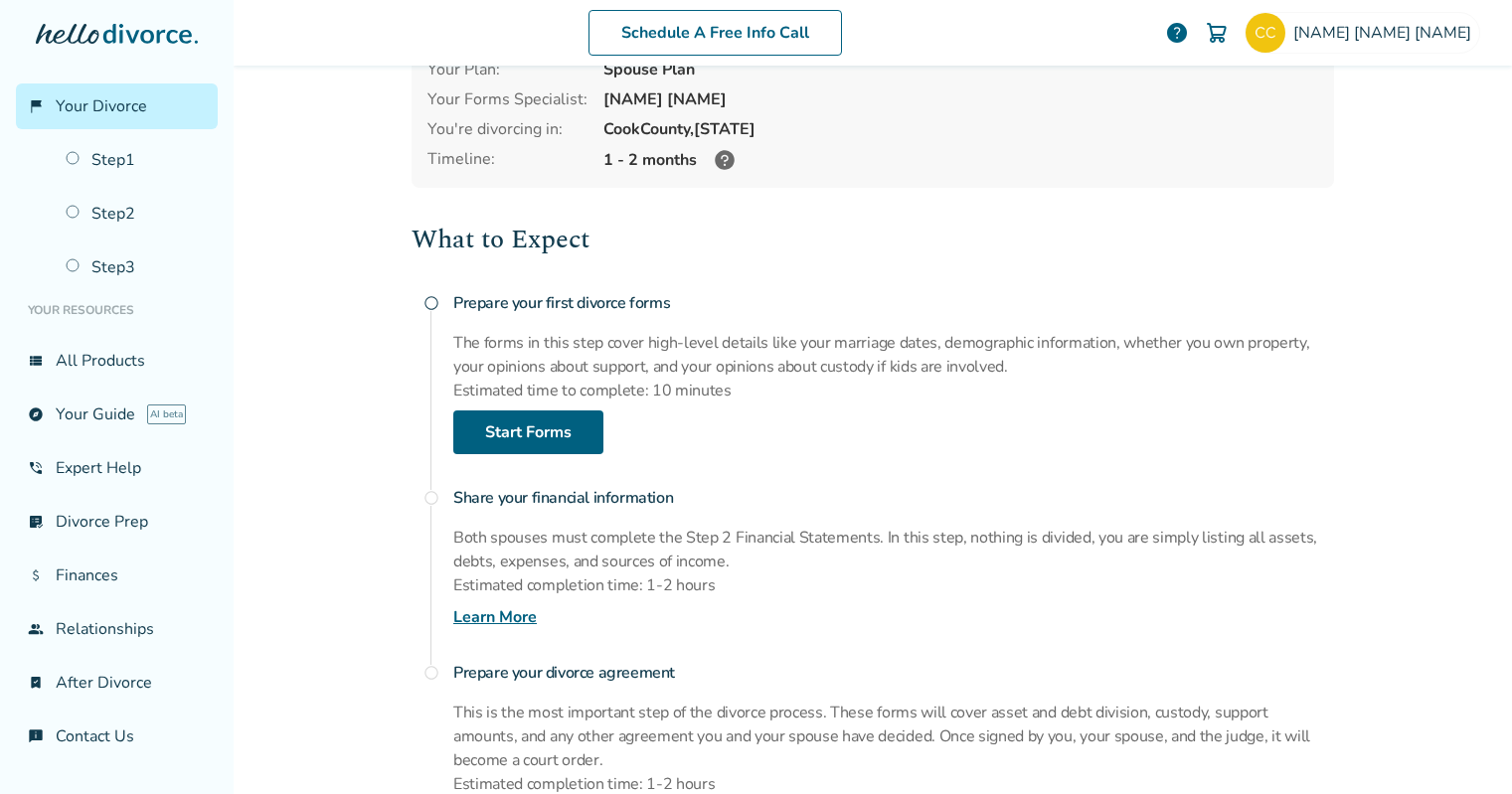click on "What to Expect" at bounding box center (873, 239) 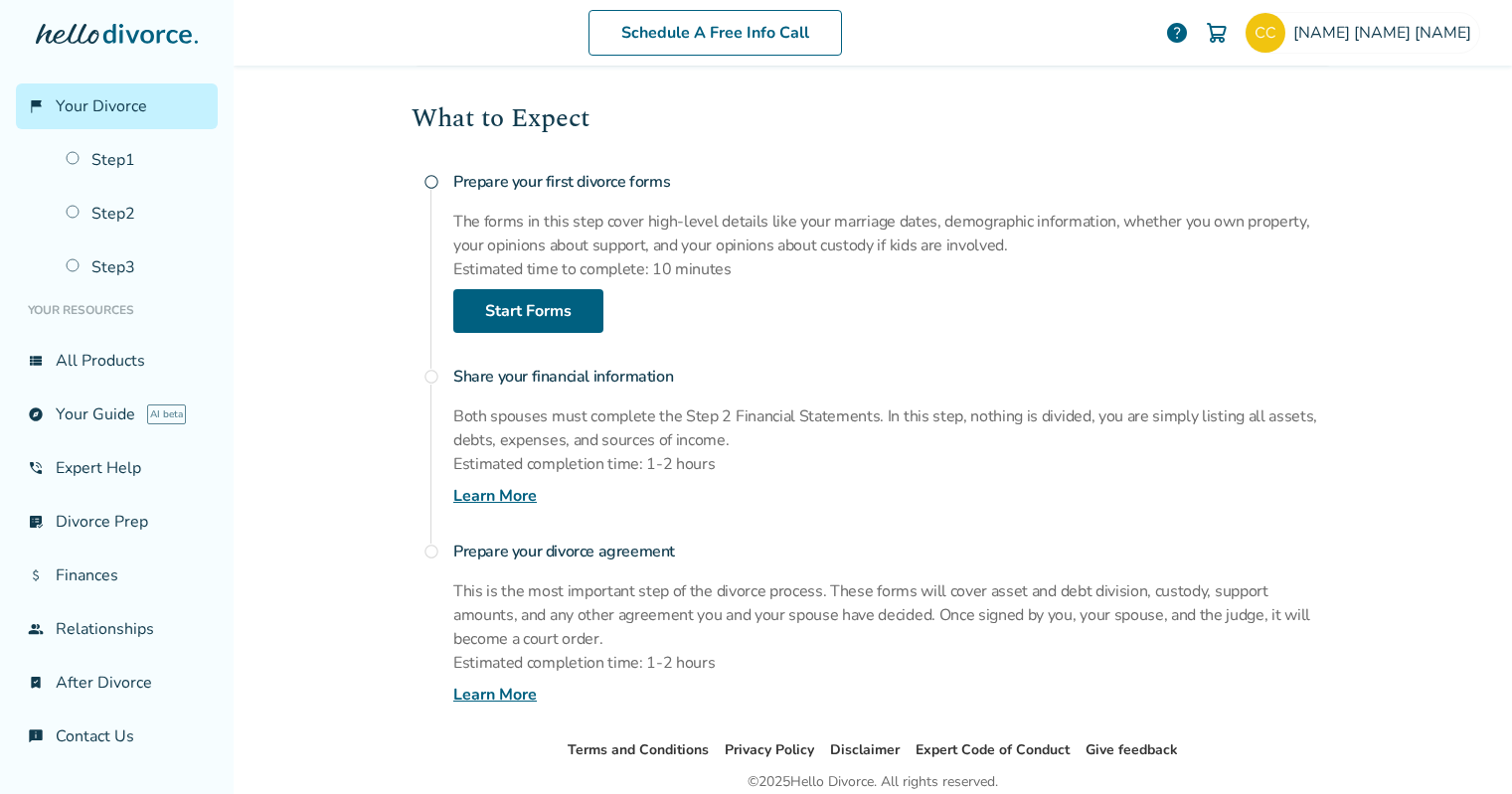 scroll, scrollTop: 278, scrollLeft: 0, axis: vertical 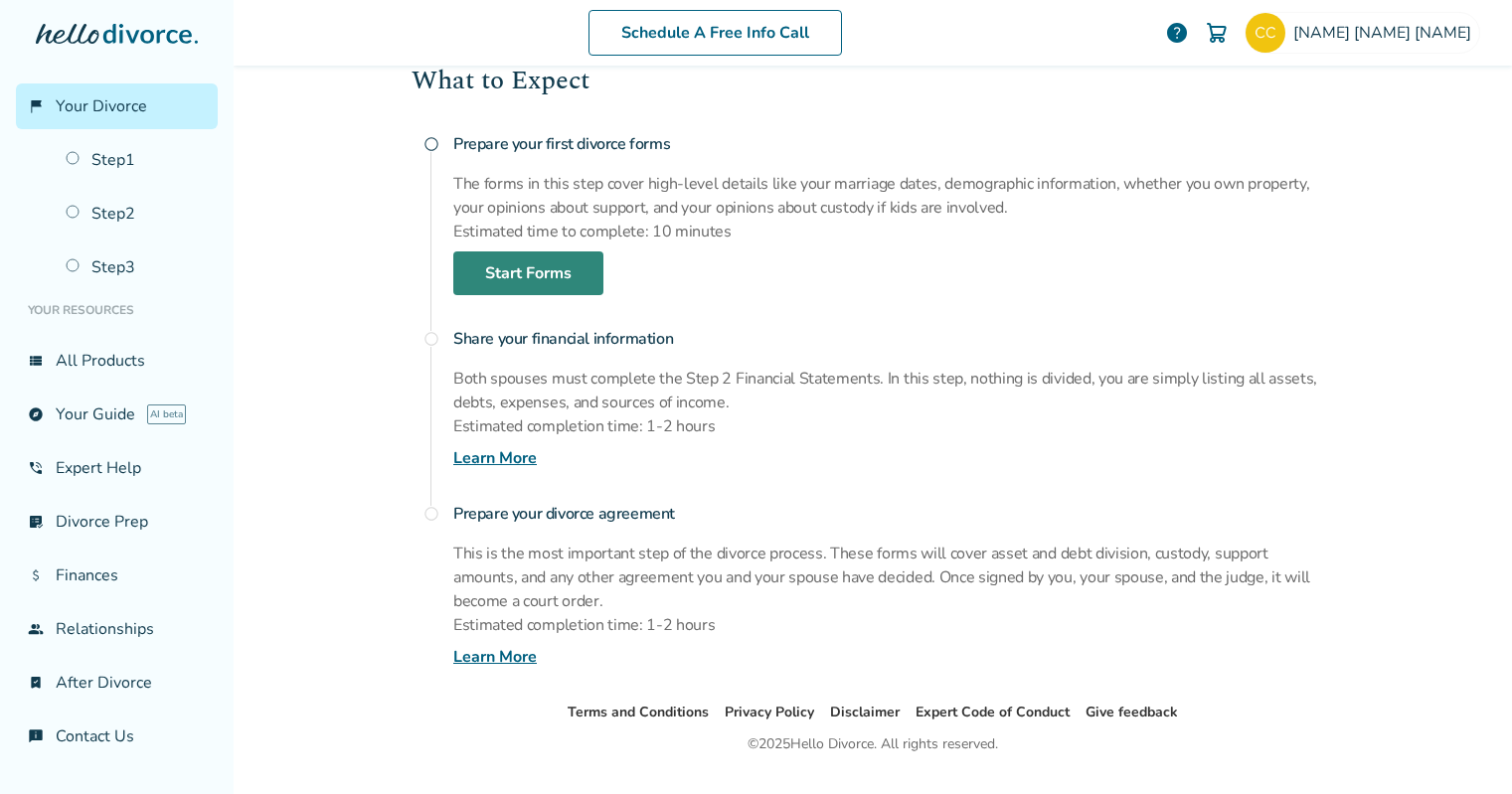 click on "Start Forms" at bounding box center [528, 273] 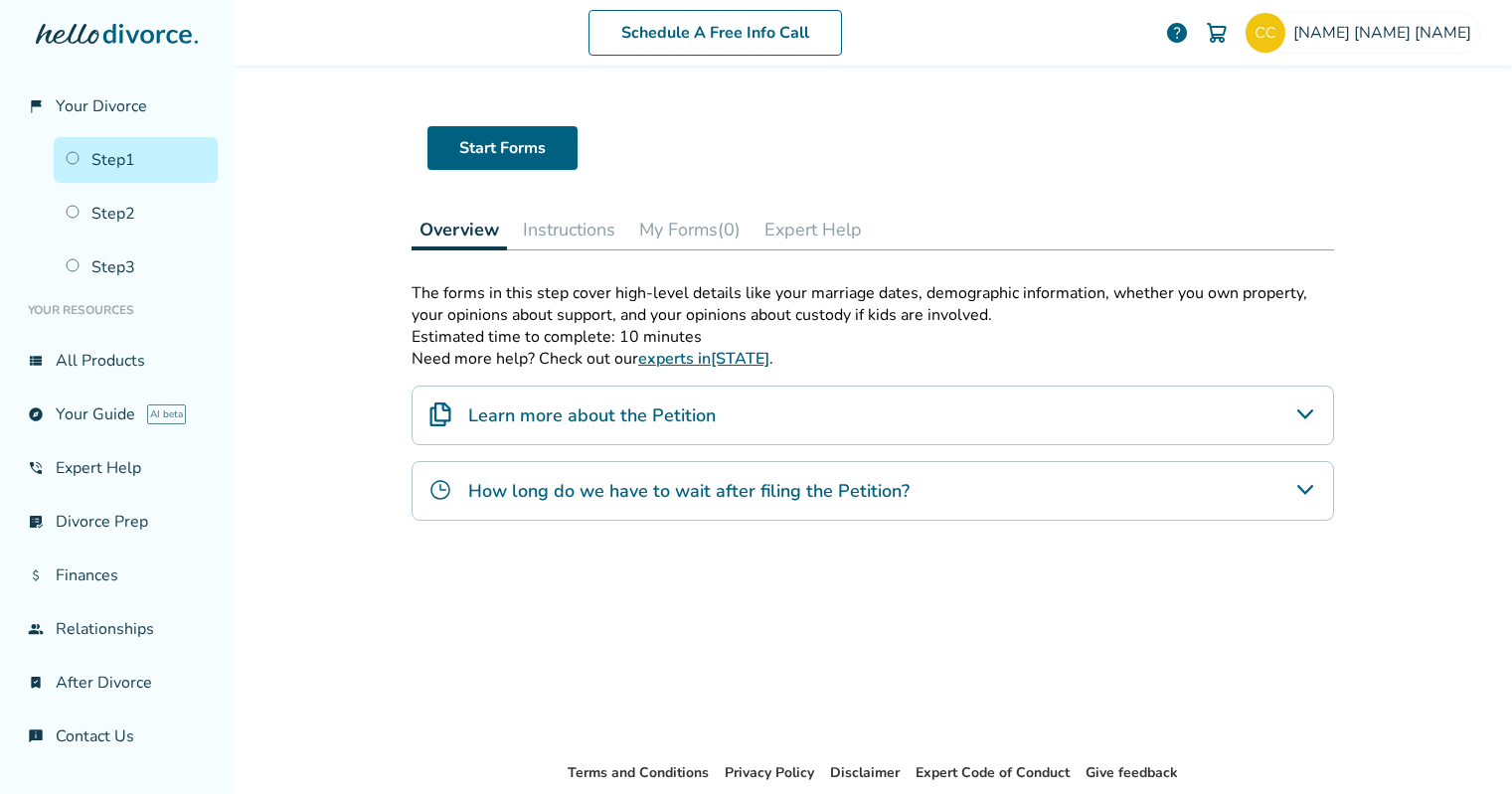 click on "Learn more about the Petition" at bounding box center [591, 415] 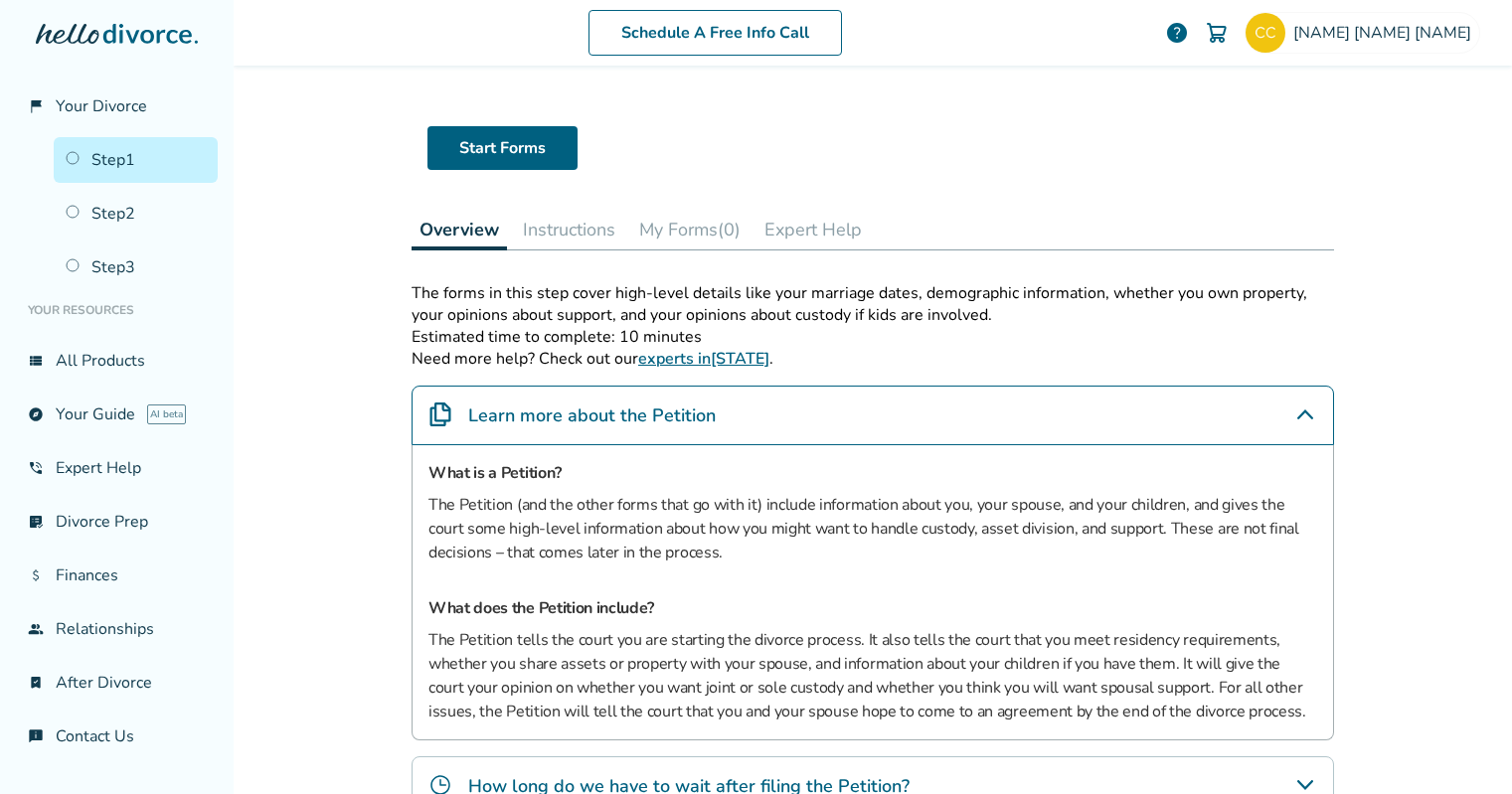 click on "Start Forms" at bounding box center [873, 148] 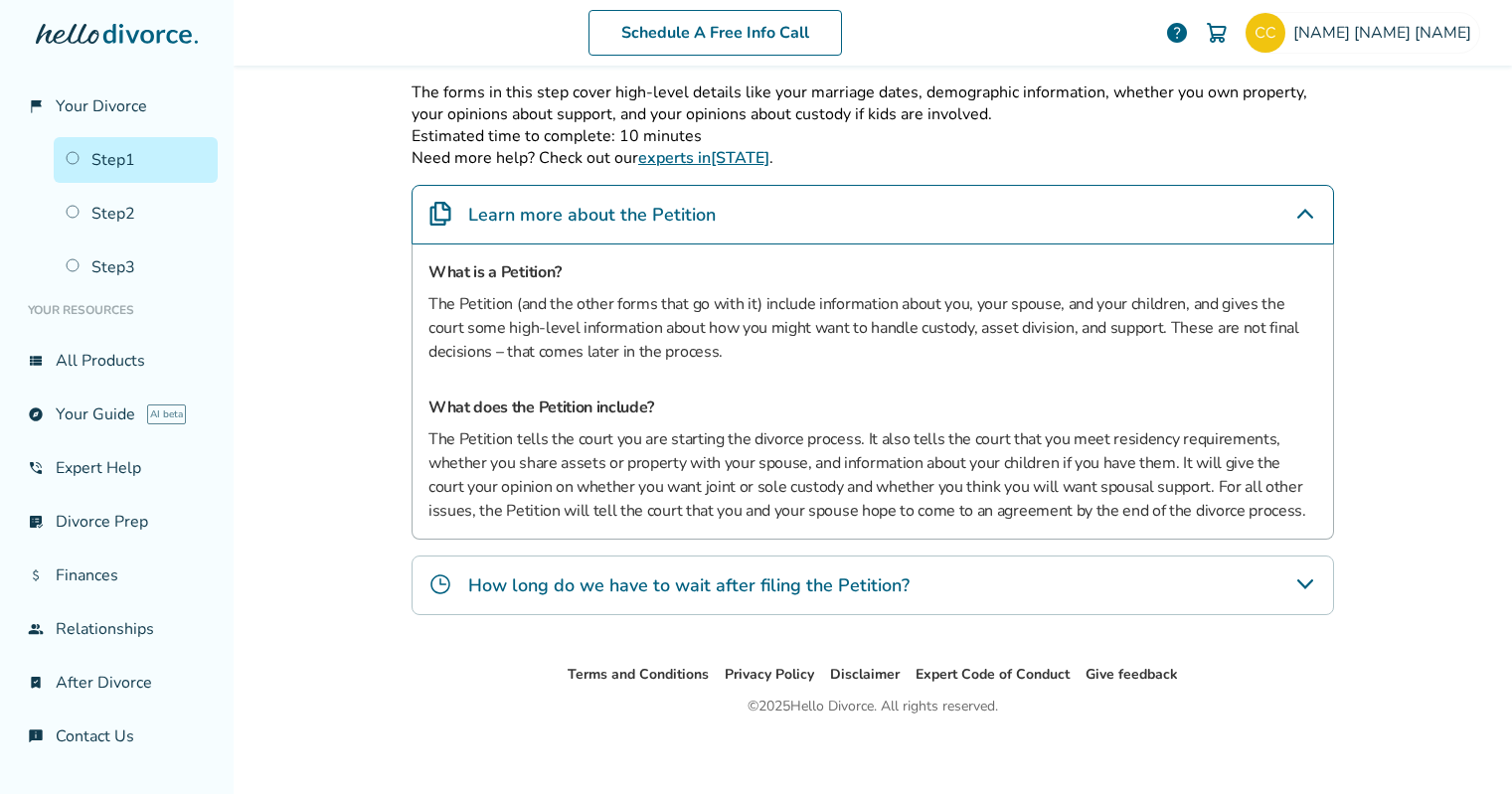 scroll, scrollTop: 304, scrollLeft: 0, axis: vertical 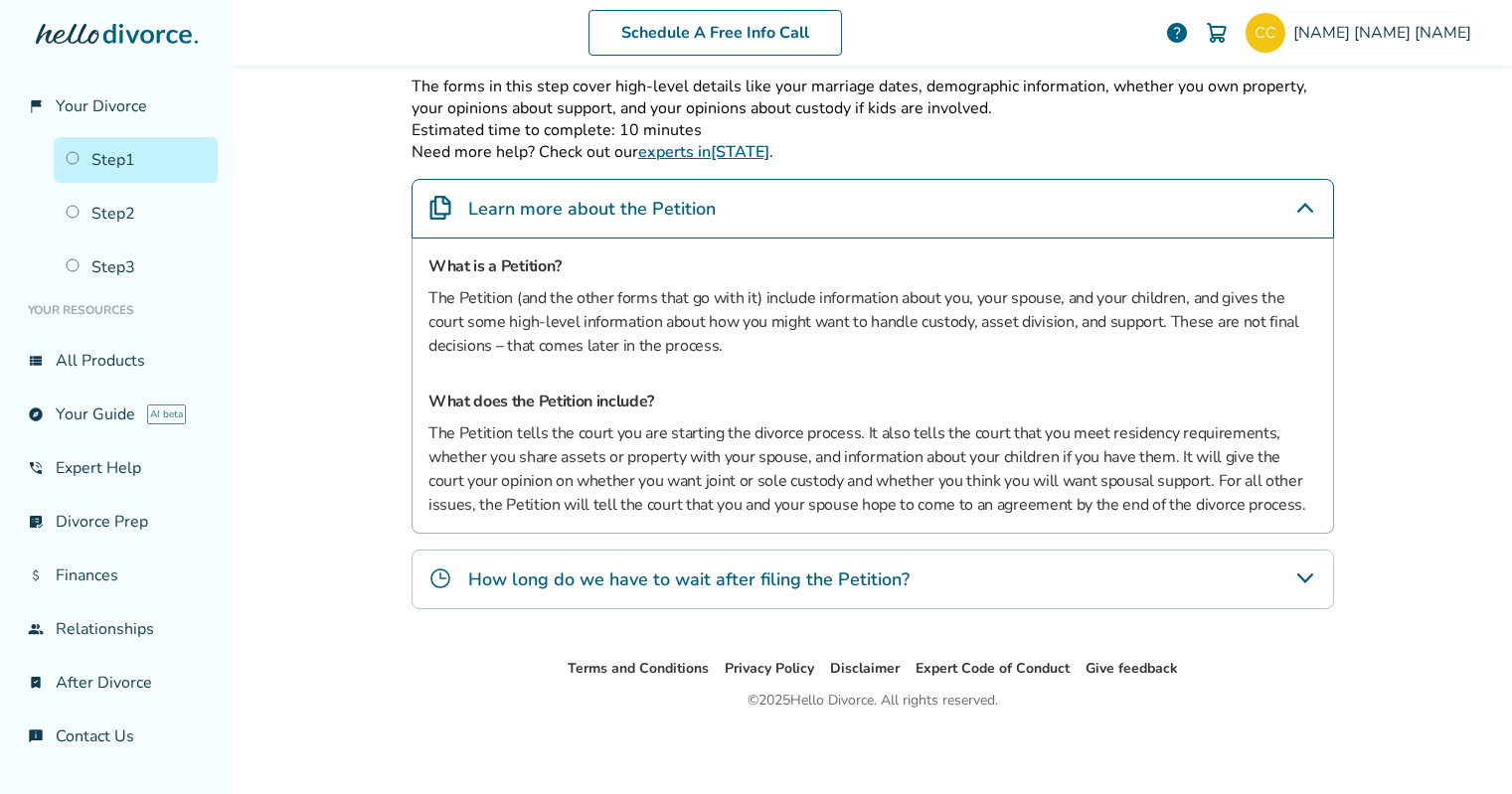 click on "How long do we have to wait after filing the Petition?" at bounding box center [873, 579] 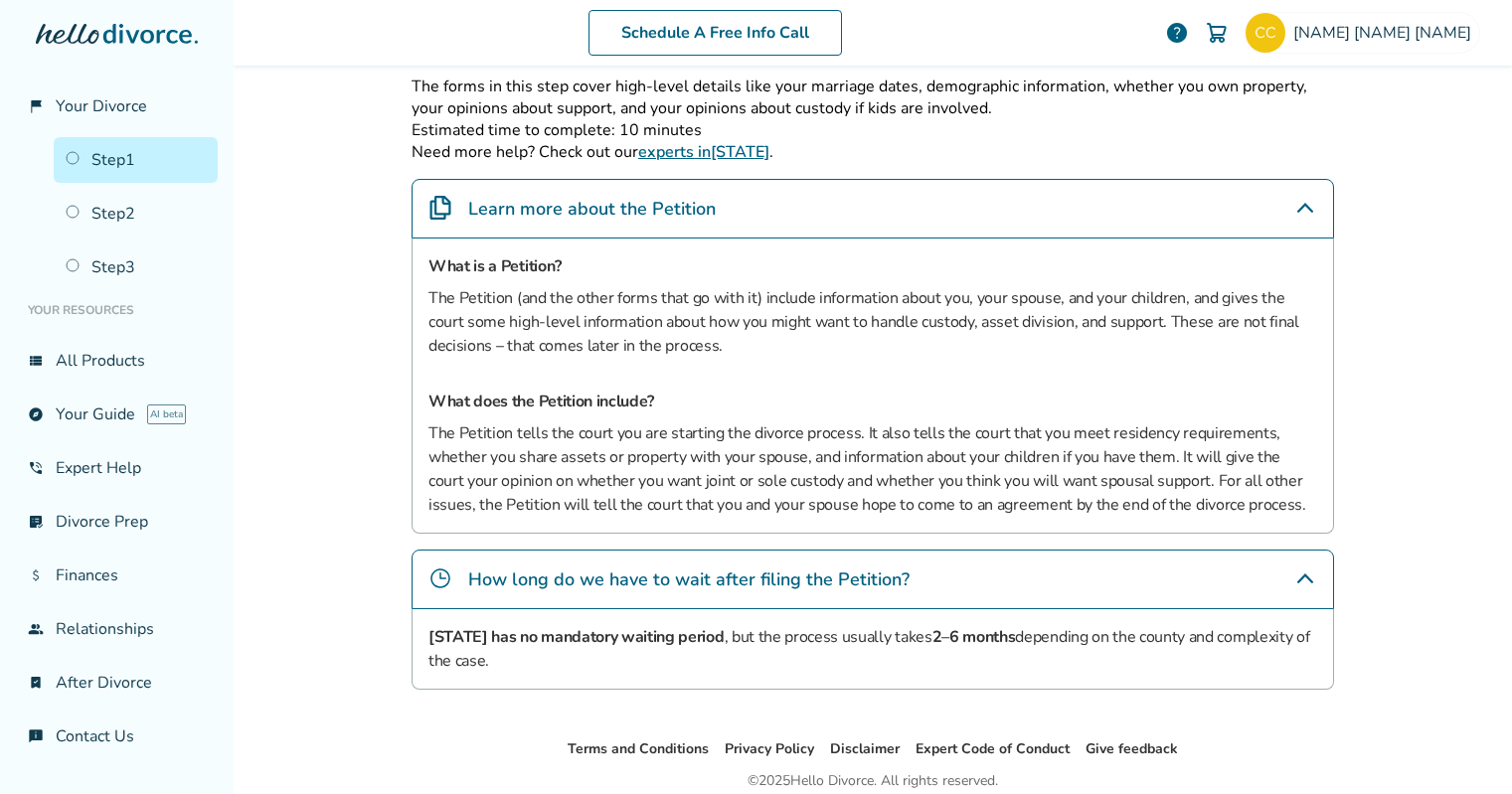click on "Schedule A Free Info Call Caryn   Campbell Pona help Schedule A Free Call Caryn   Campbell Pona caryncampbell@mac.com Profile Orders Payments Sign Out Close Added to cart Step 0 1 Prepare your first divorce forms Start Forms Overview Instructions My Forms  (0) Expert Help The forms in this step cover high-level details like your marriage dates, demographic information, whether you own property, your opinions about support, and your opinions about custody if kids are involved.  Estimated time to complete: 10 minutes Need more help? Check out our  experts in  Illinois . Learn more about the Petition What is a Petition? The Petition (and the other forms that go with it) include information about you, your spouse, and your children, and gives the court some high-level information about how you might want to handle custody, asset division, and support. These are not final decisions – that comes later in the process. What does the Petition include? How long do we have to wait after filing the Petition? Disclaimer" at bounding box center (873, 397) 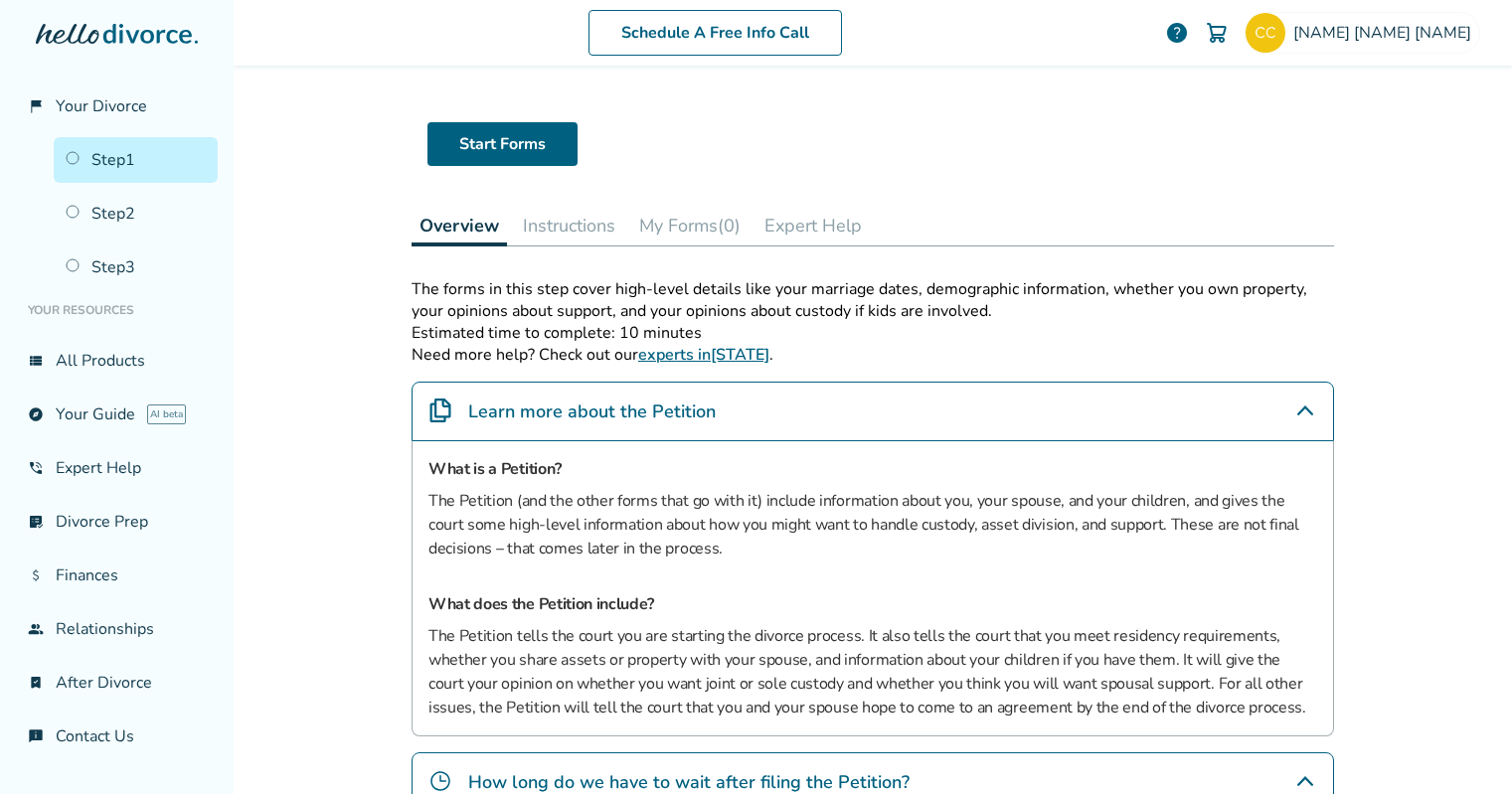 scroll, scrollTop: 66, scrollLeft: 0, axis: vertical 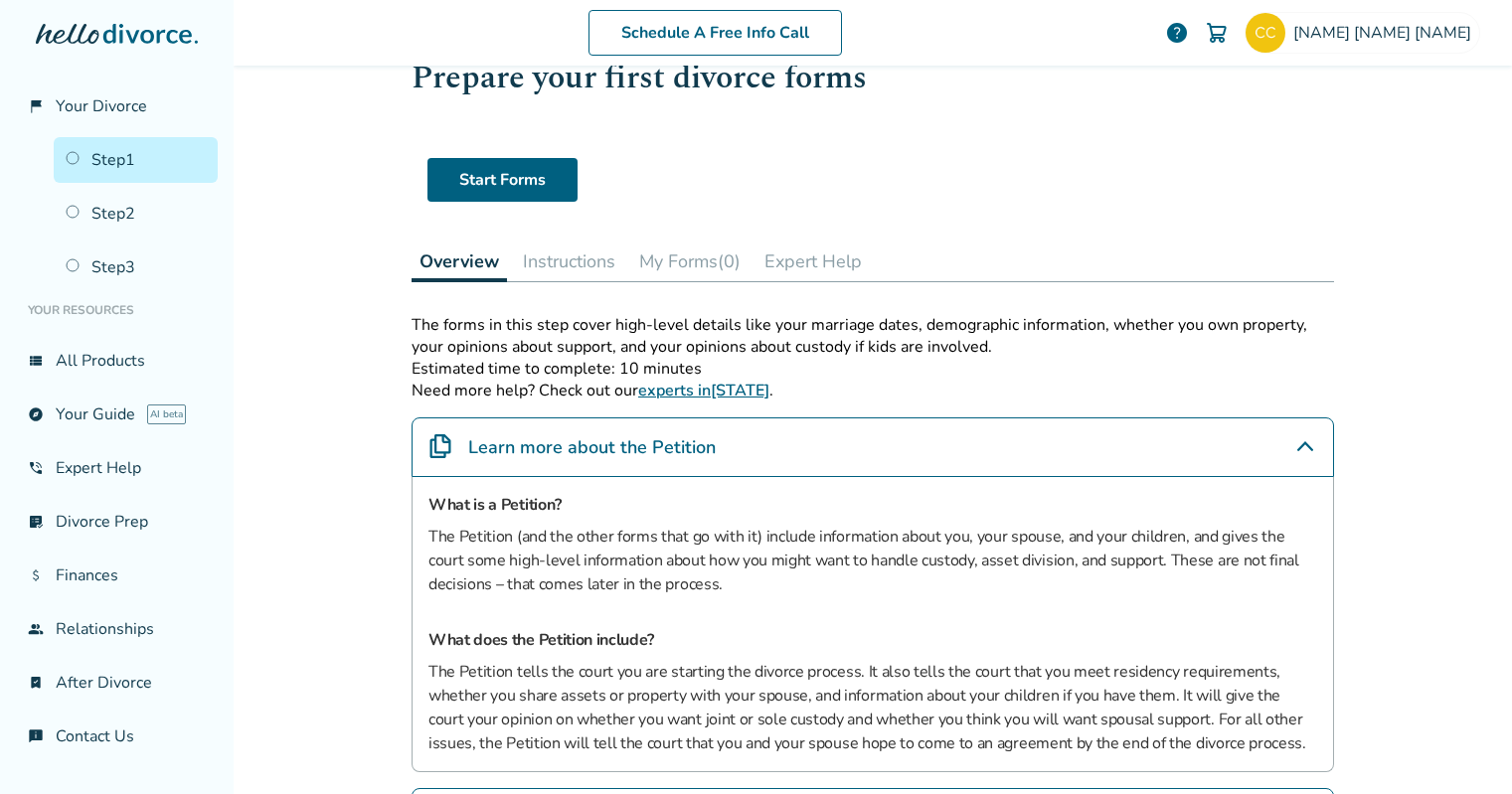 click on "Instructions" at bounding box center (569, 261) 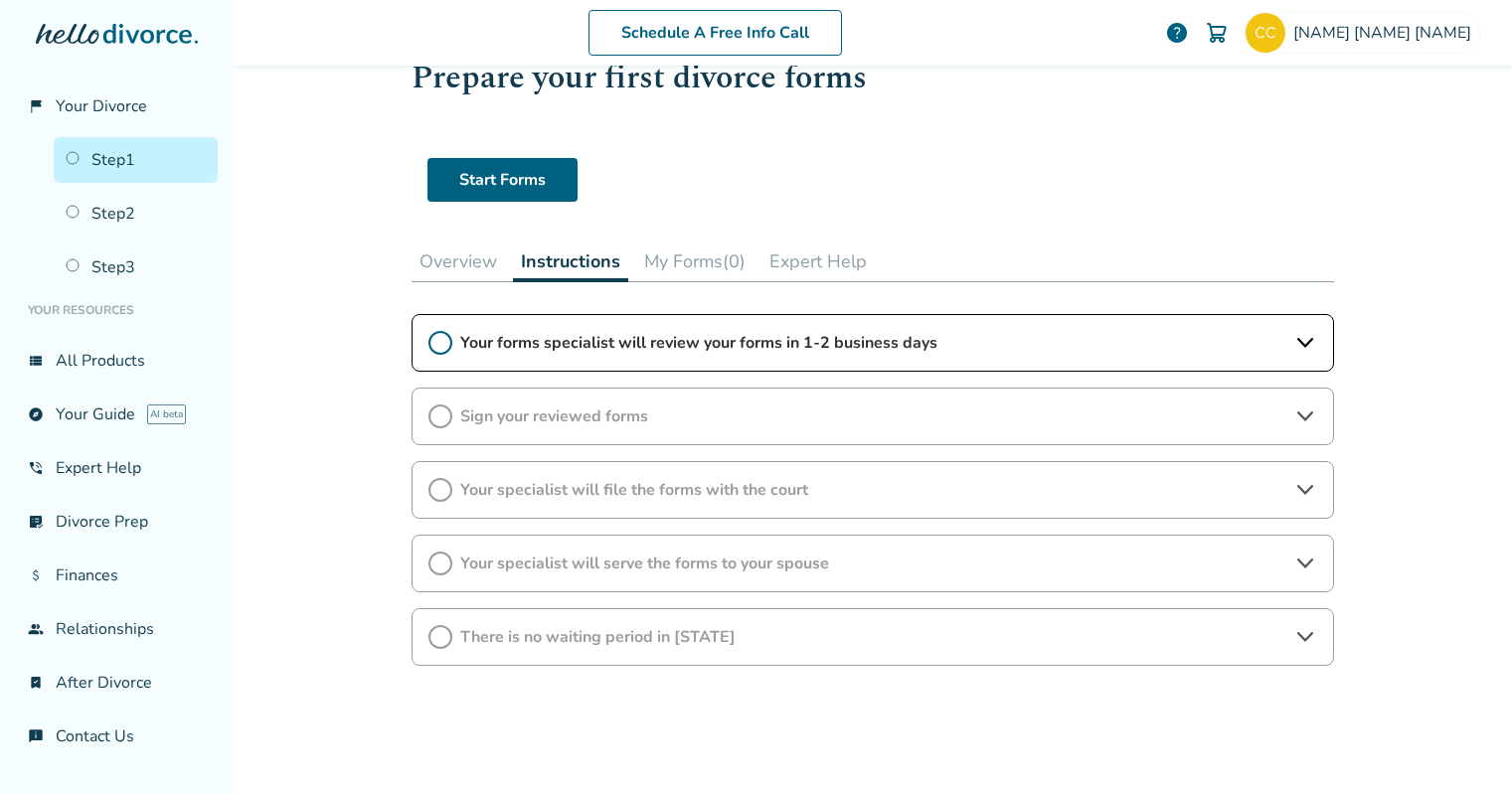 click 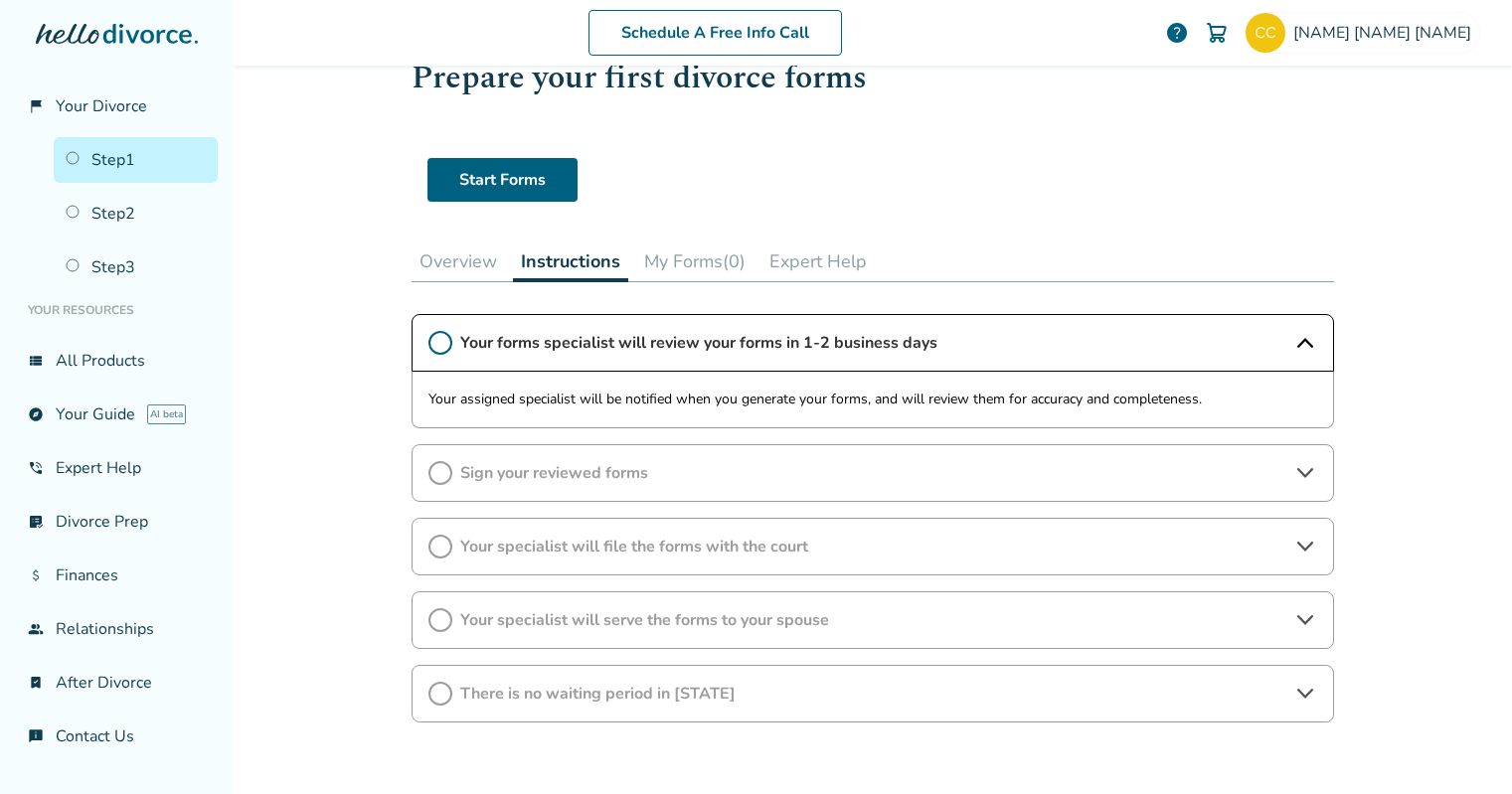click 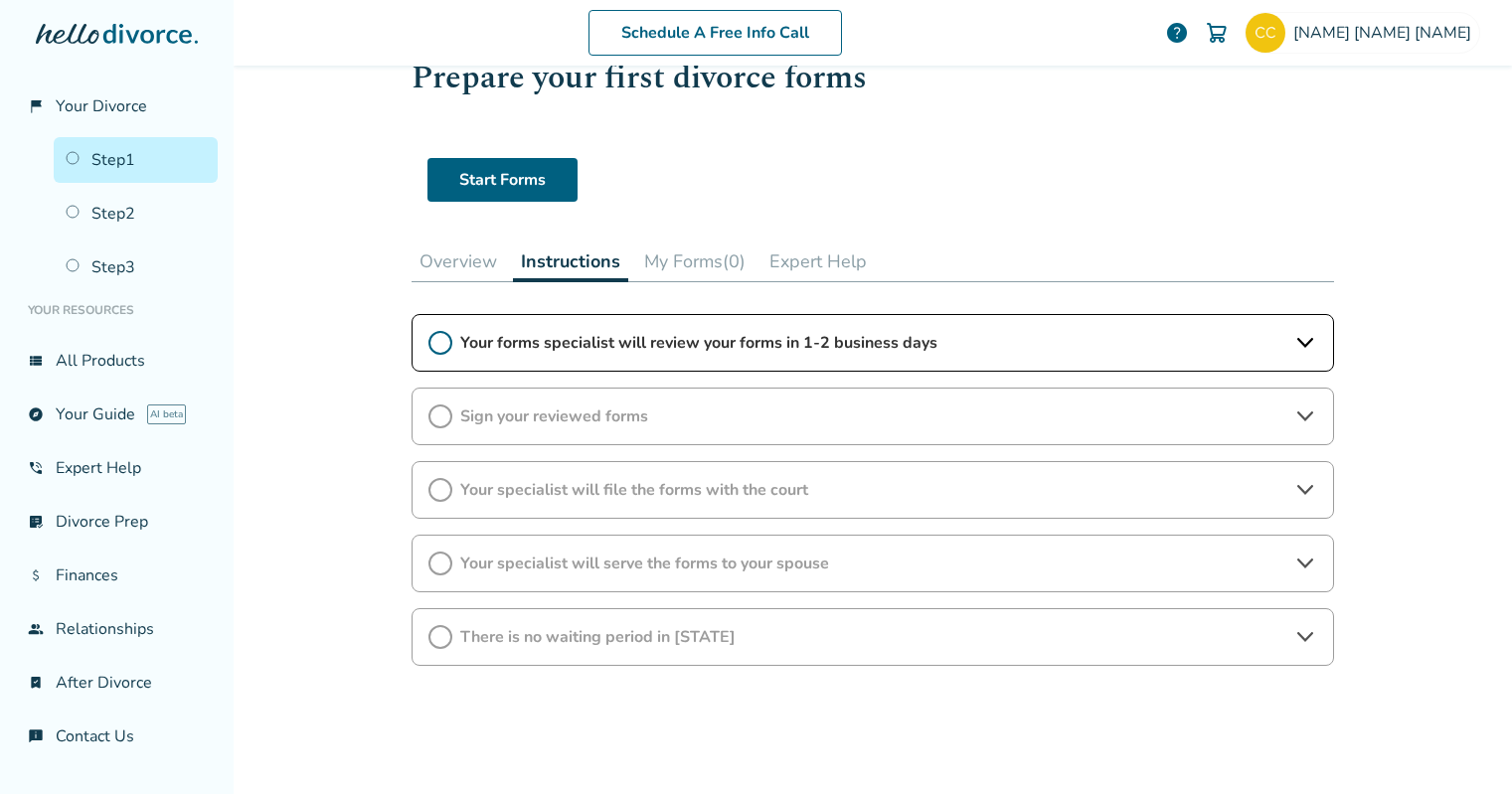 click 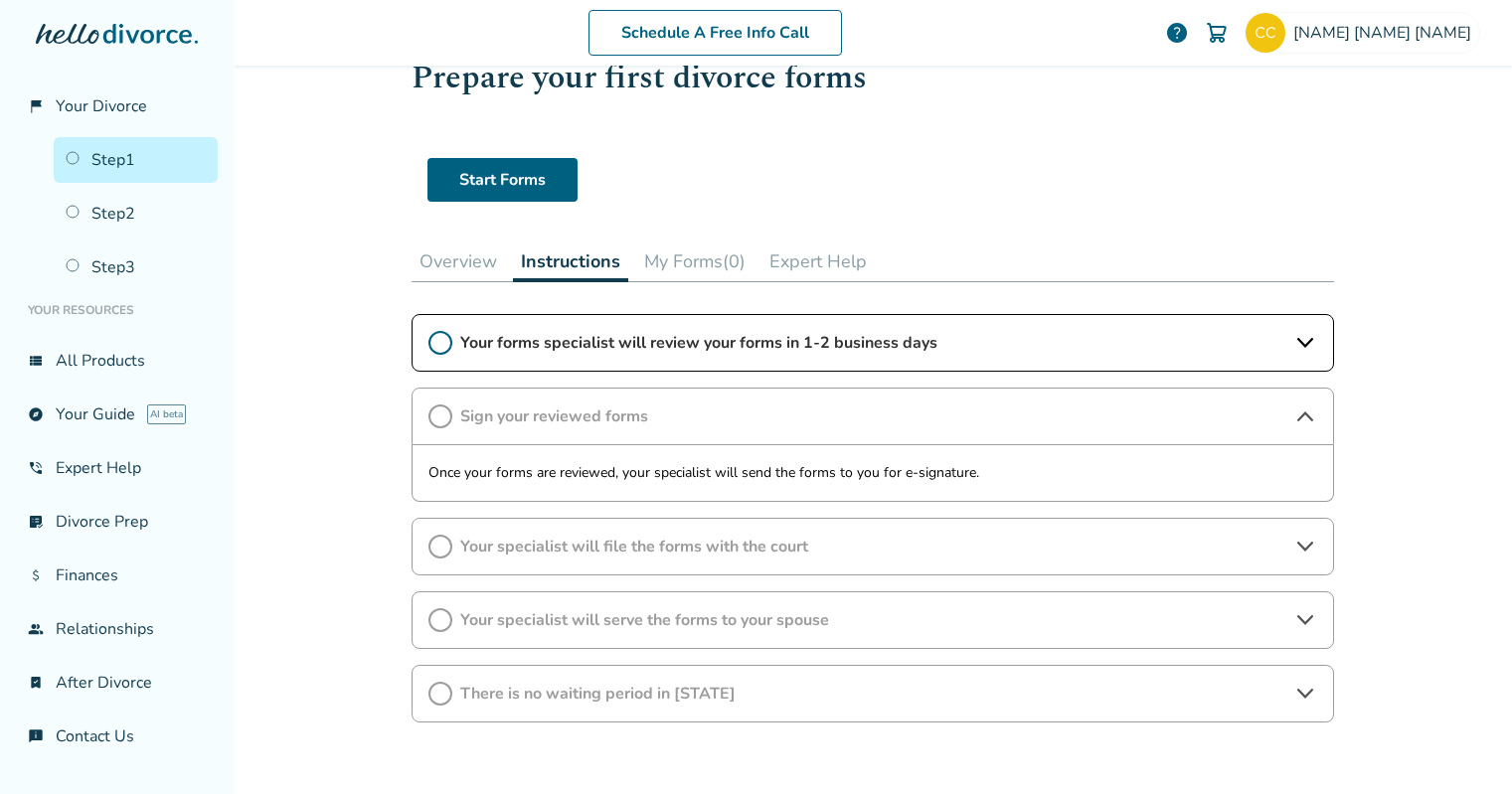 click 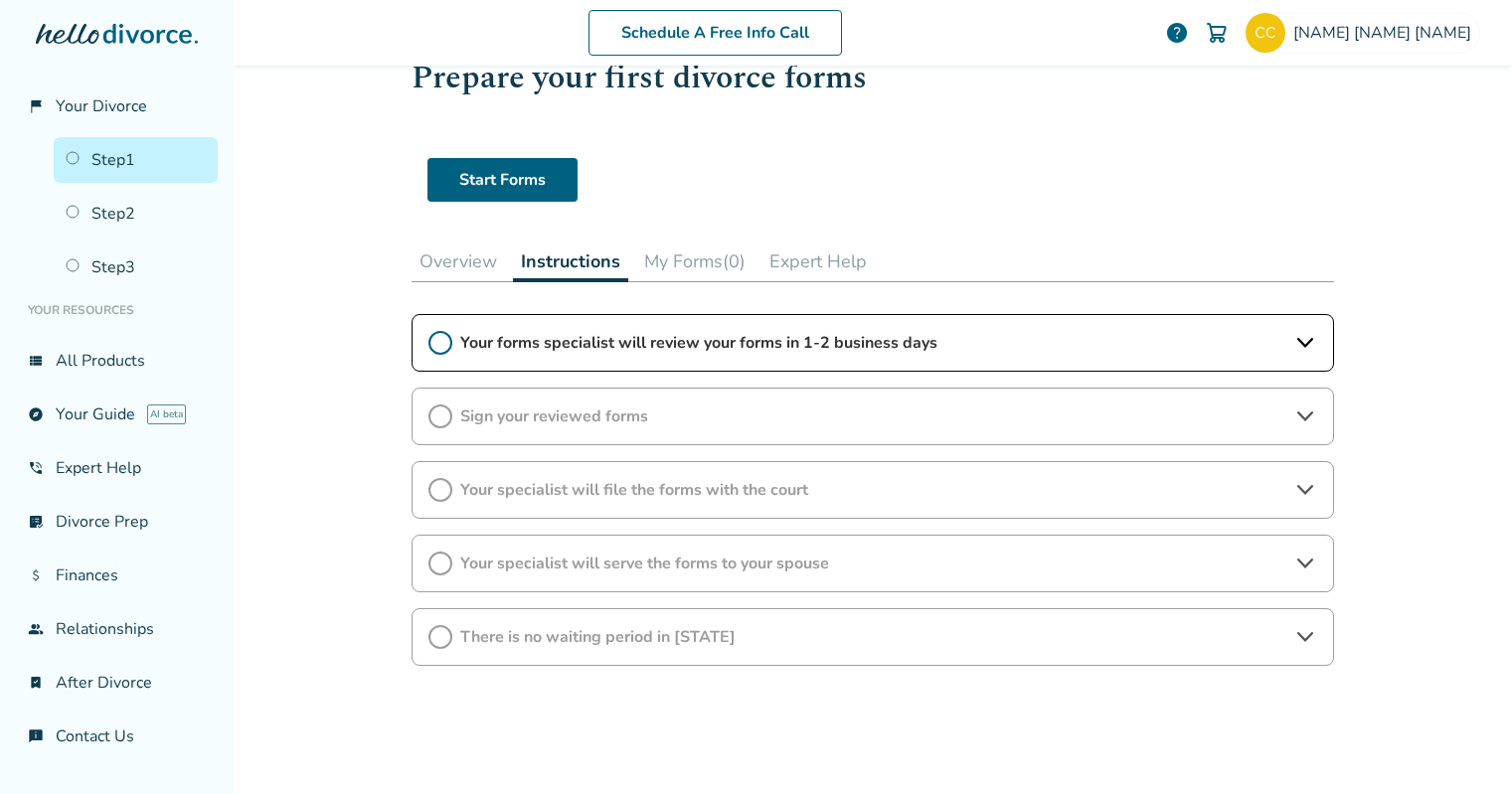 click 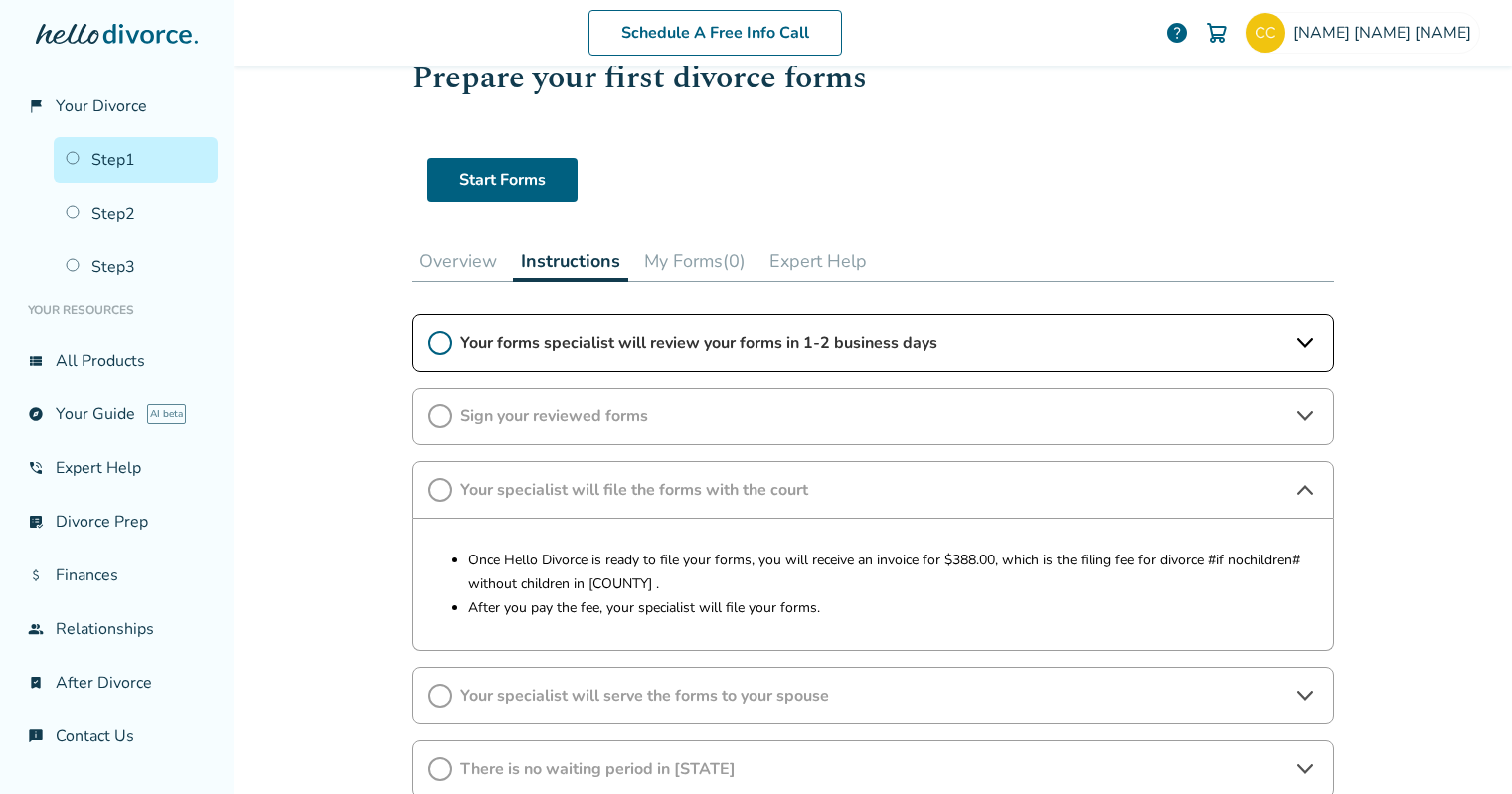 click 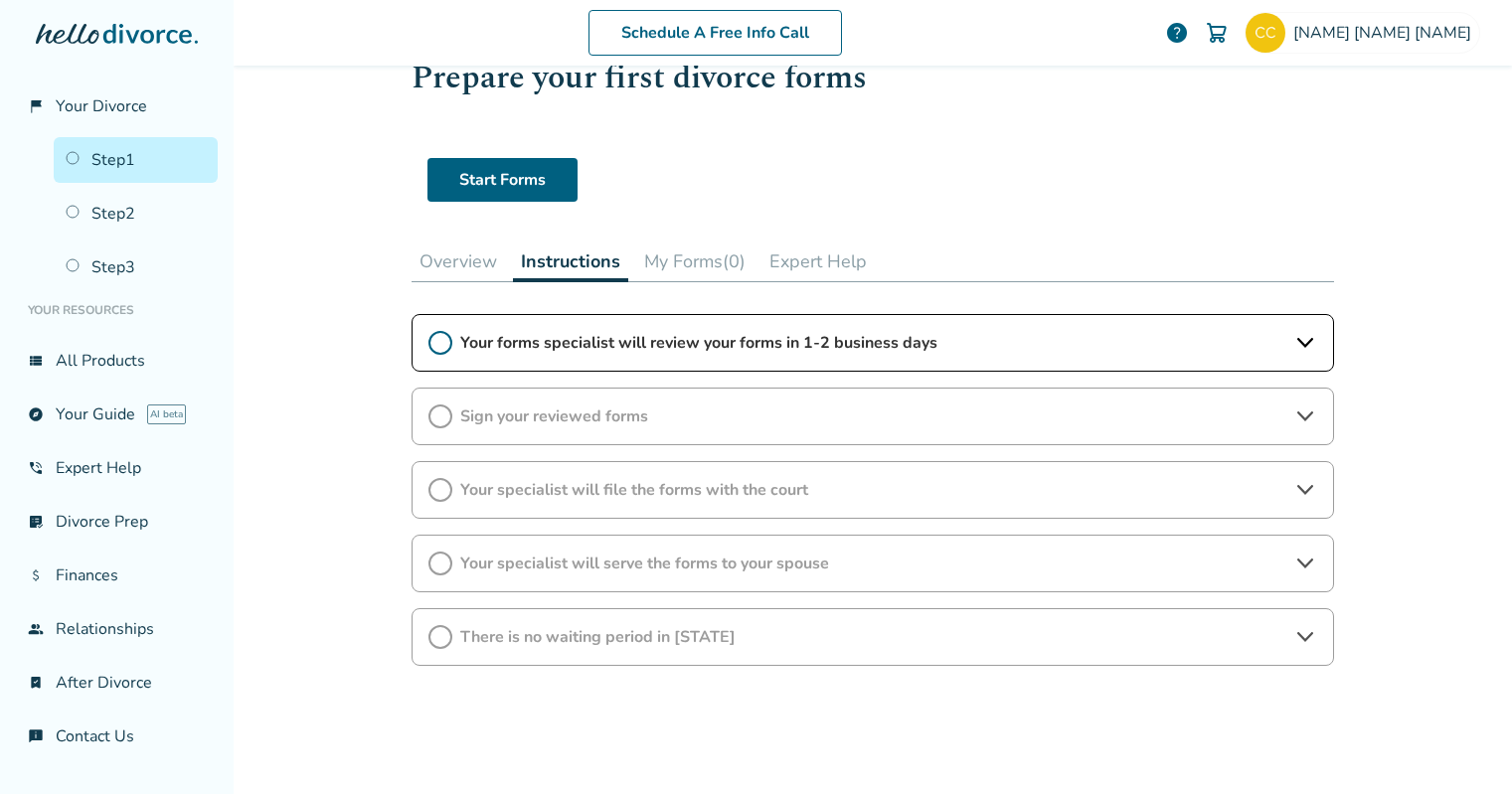 click 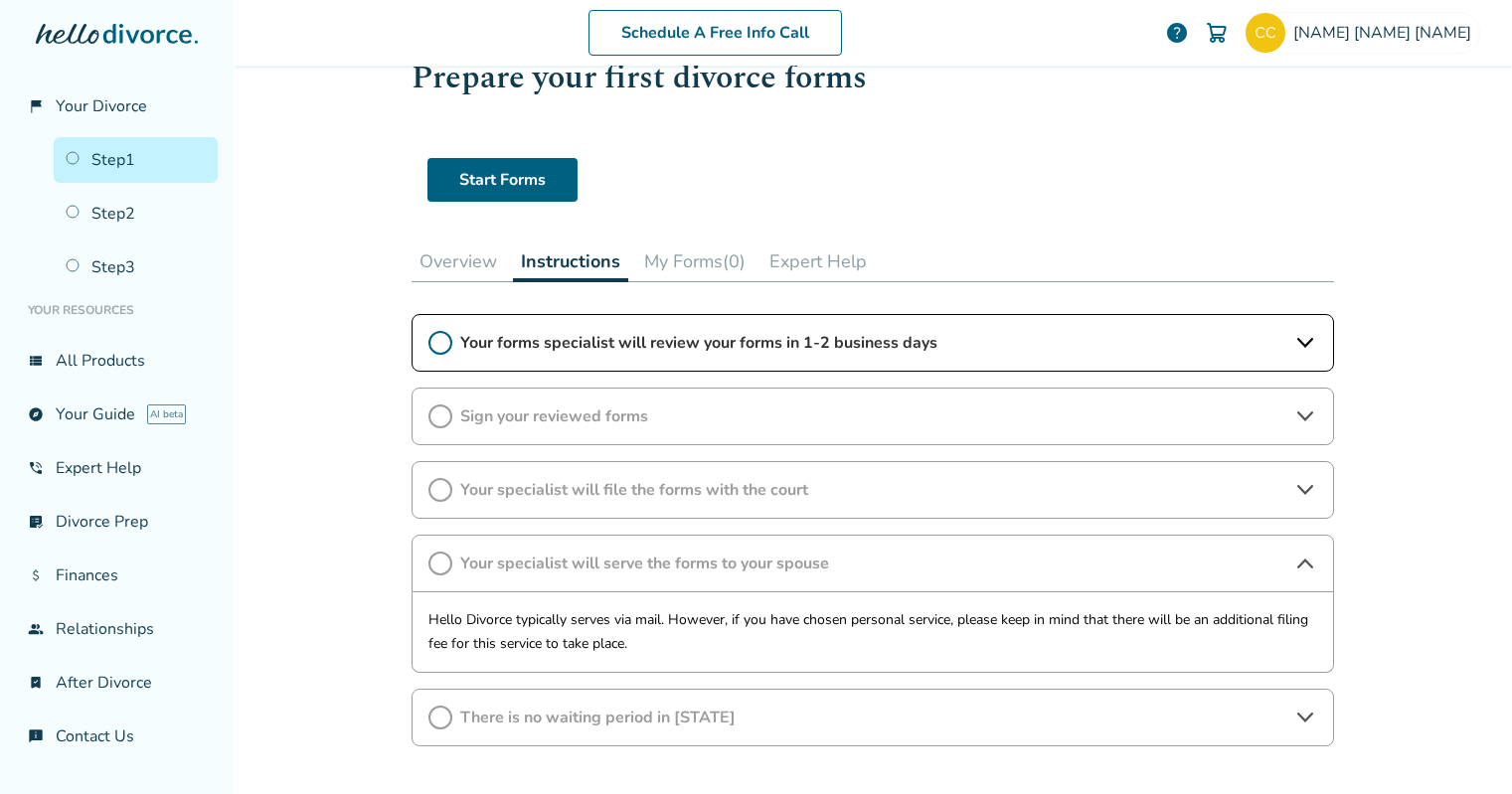 click 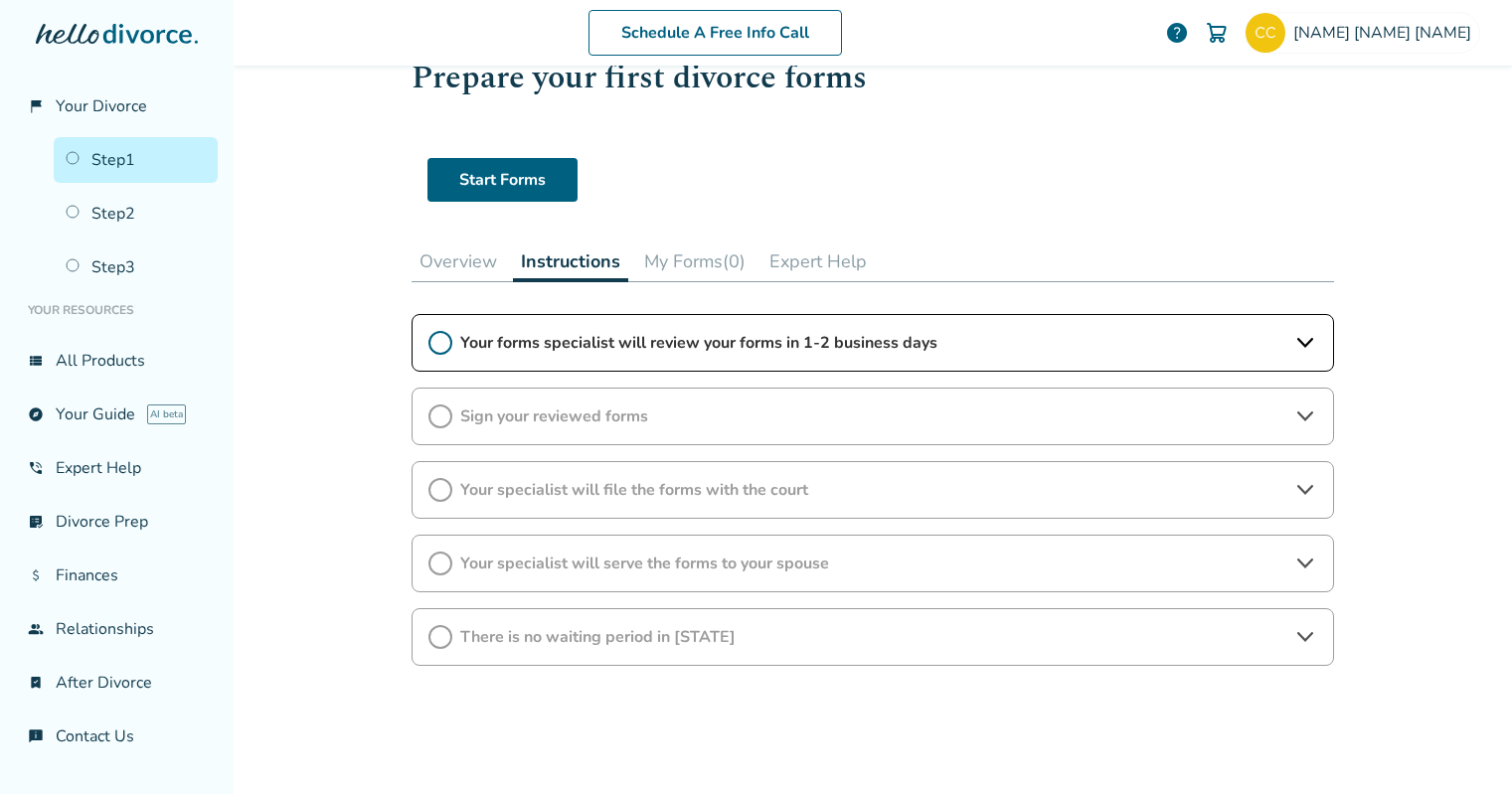 click 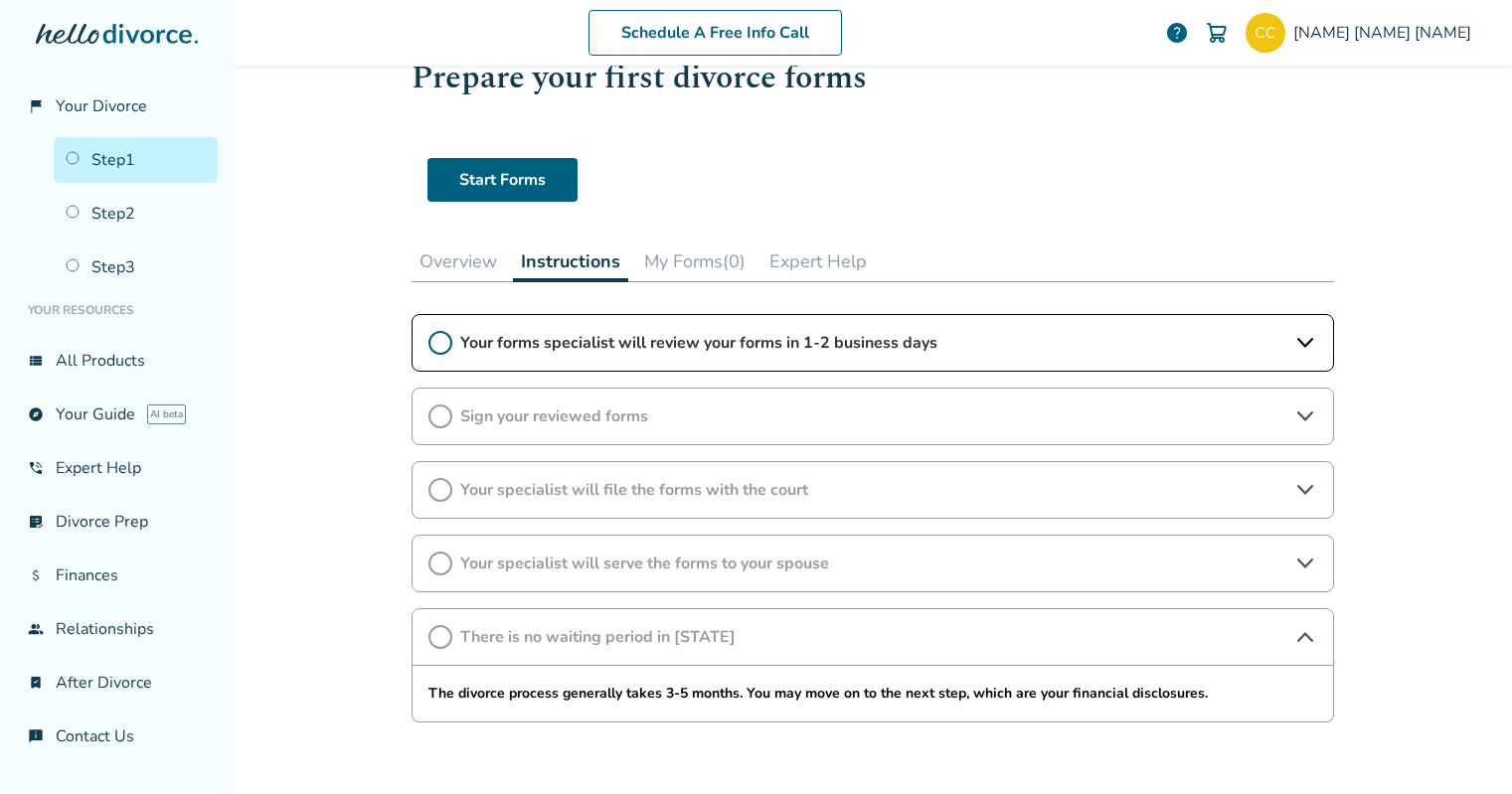 click 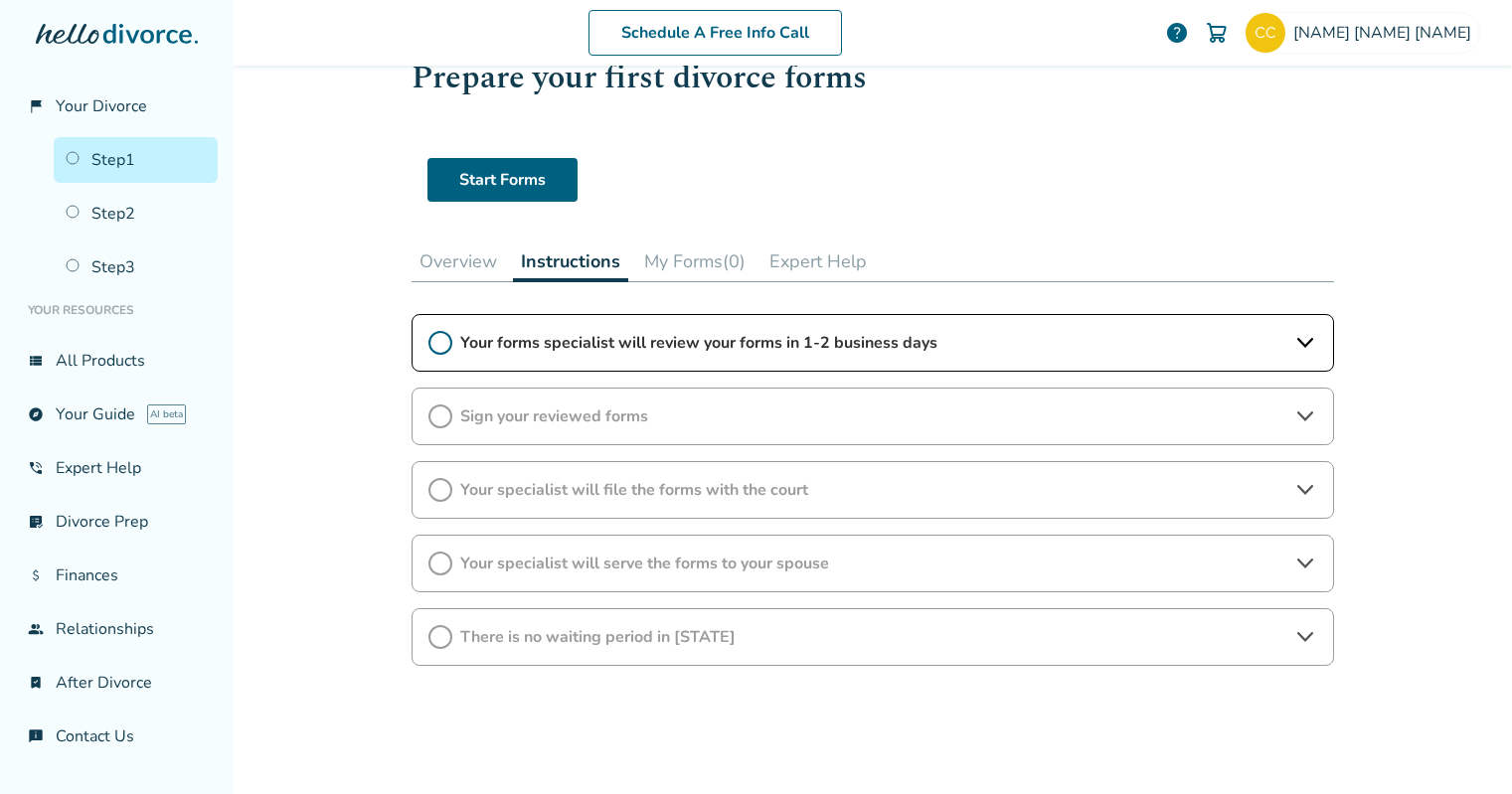 click 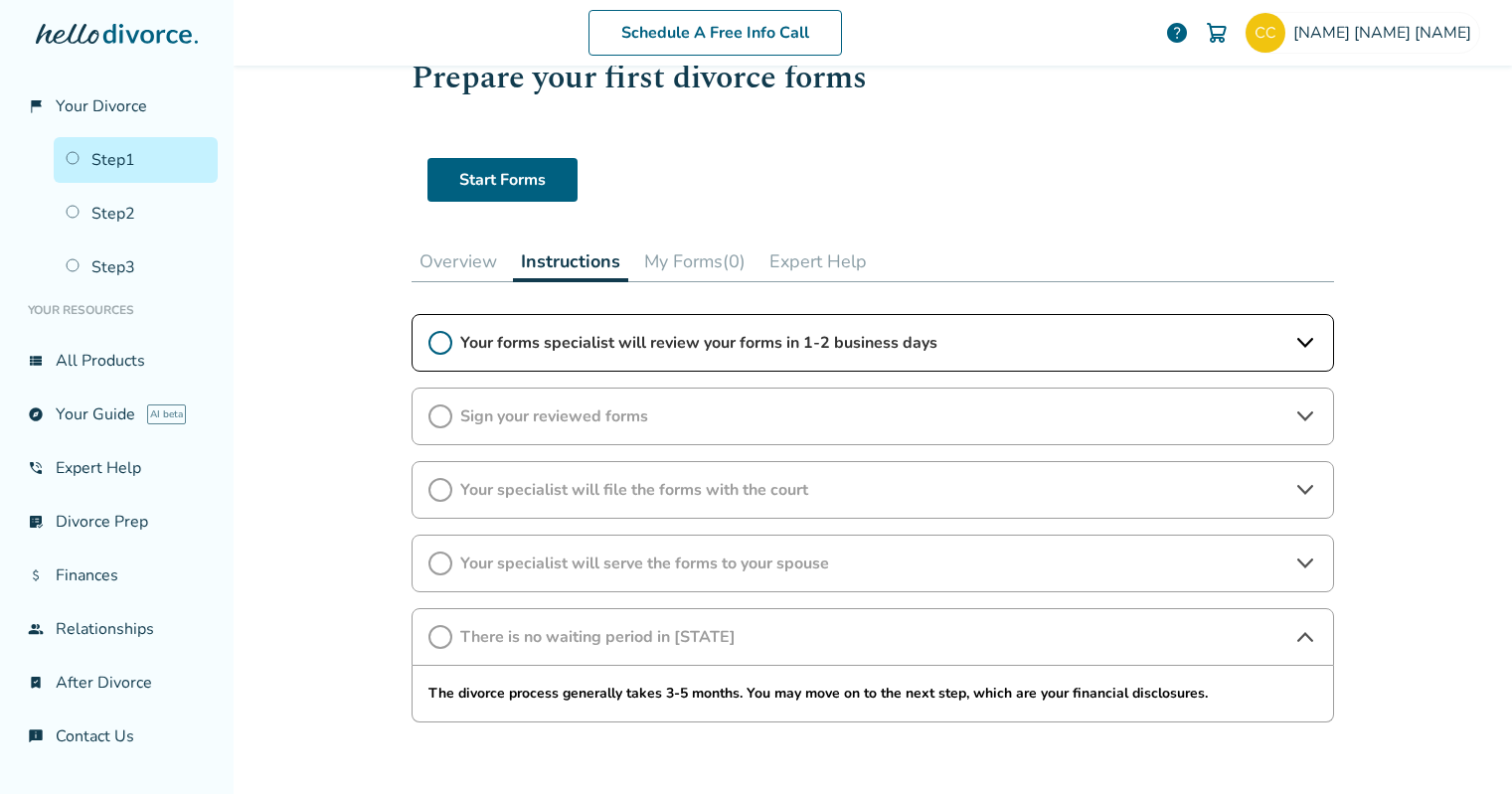 click 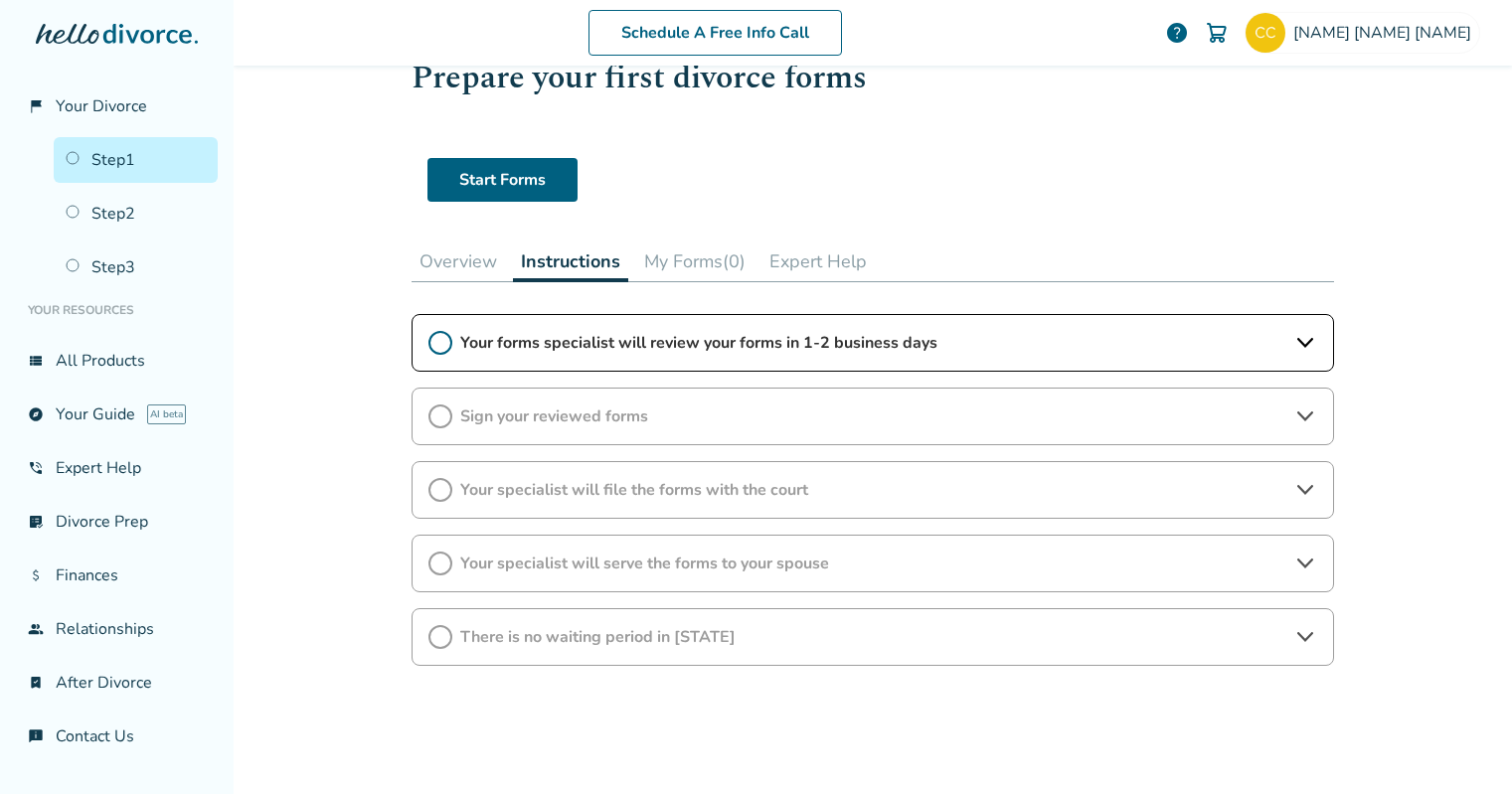 click on "My Forms  (0)" at bounding box center [695, 261] 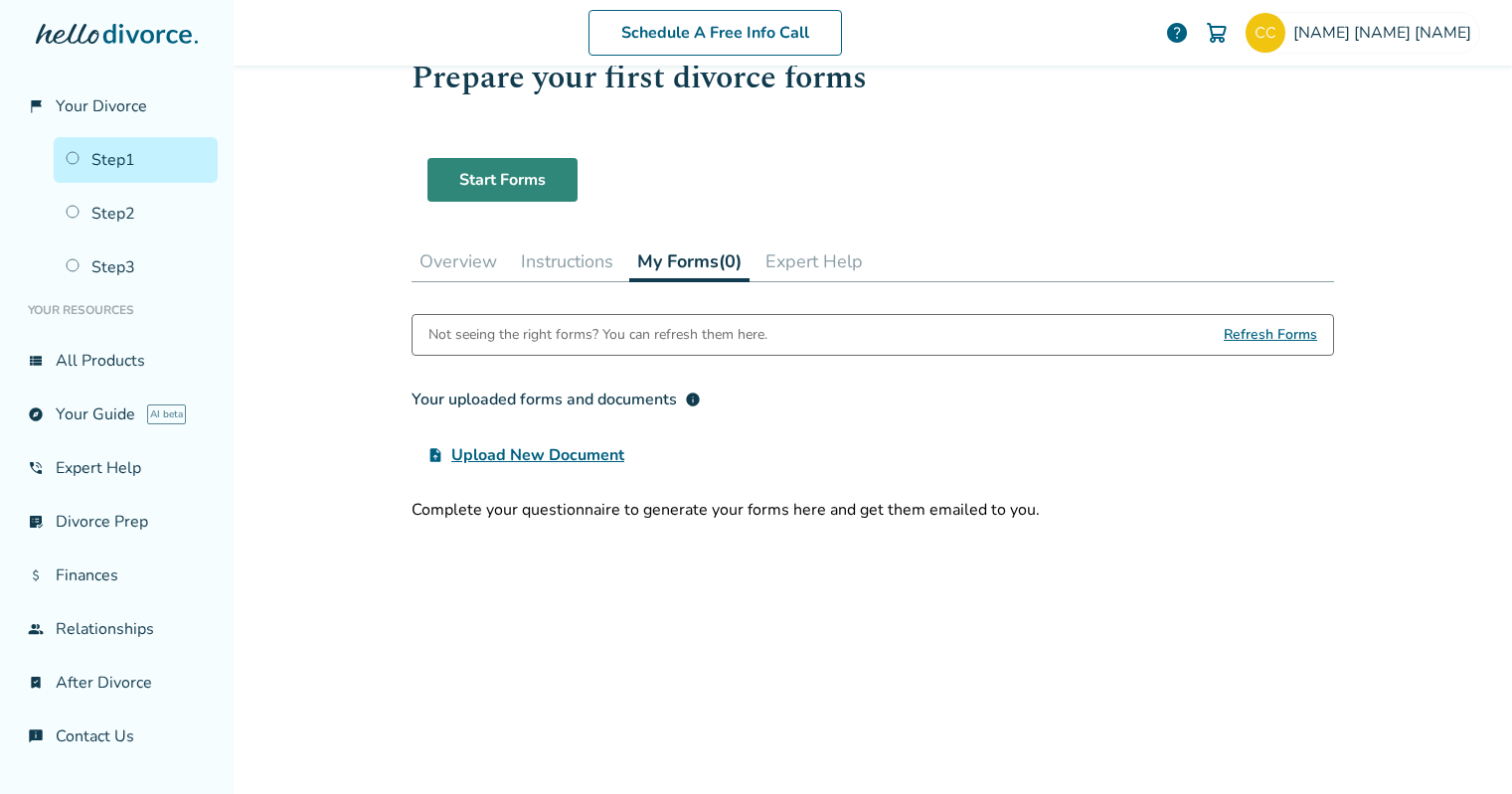 click on "Start Forms" at bounding box center [502, 180] 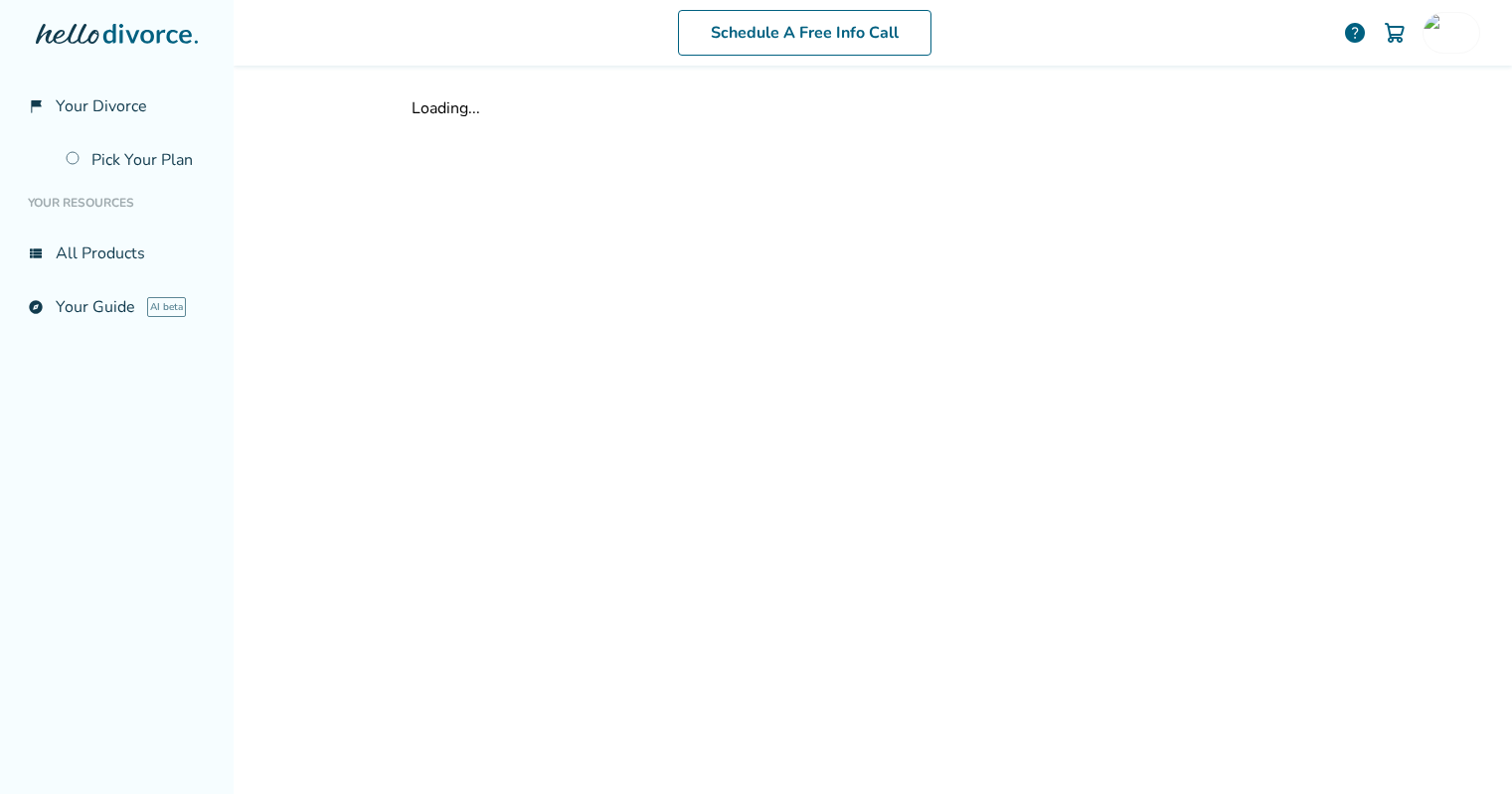 scroll, scrollTop: 0, scrollLeft: 0, axis: both 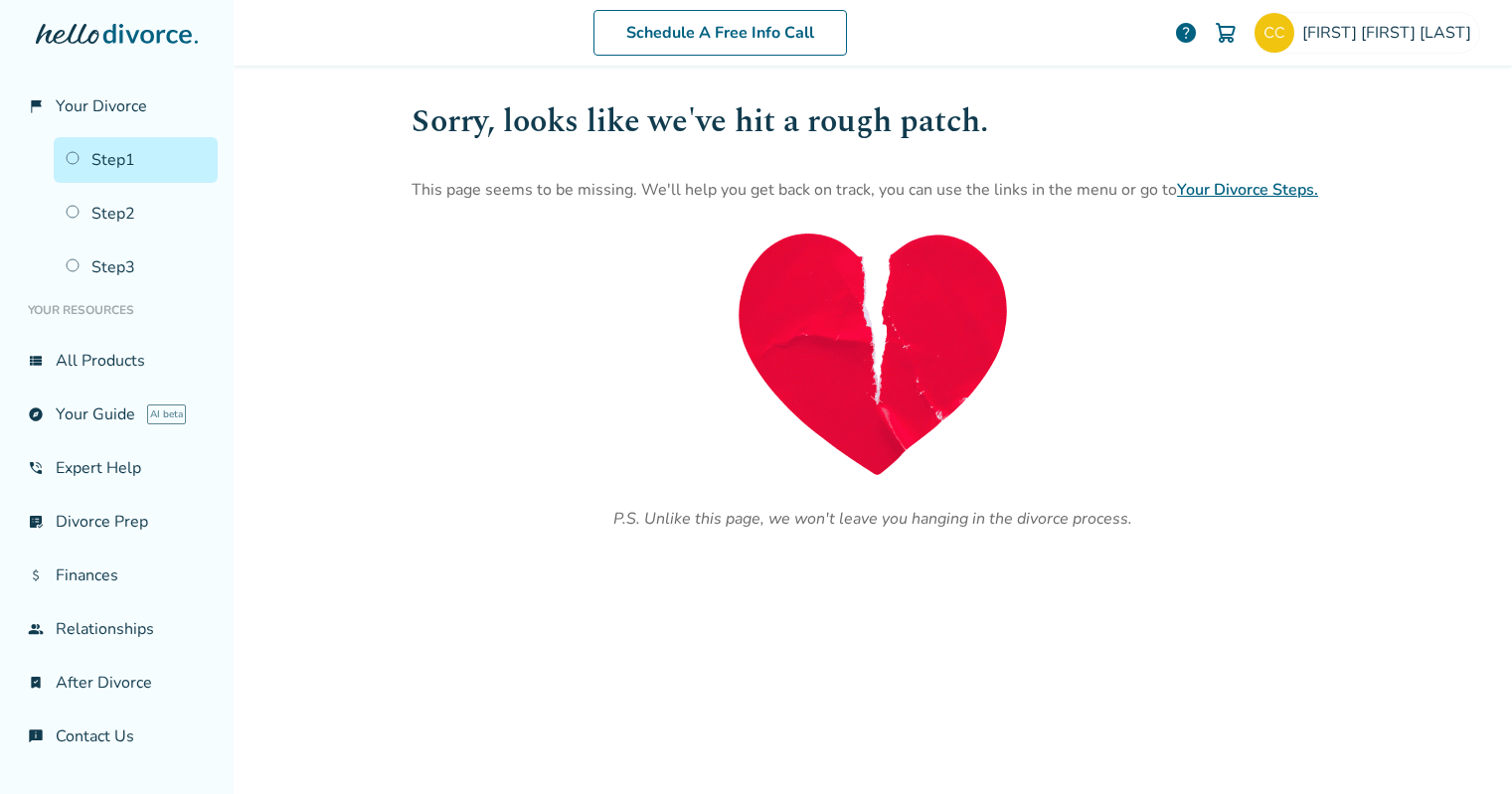 click on "Step  1" at bounding box center [135, 160] 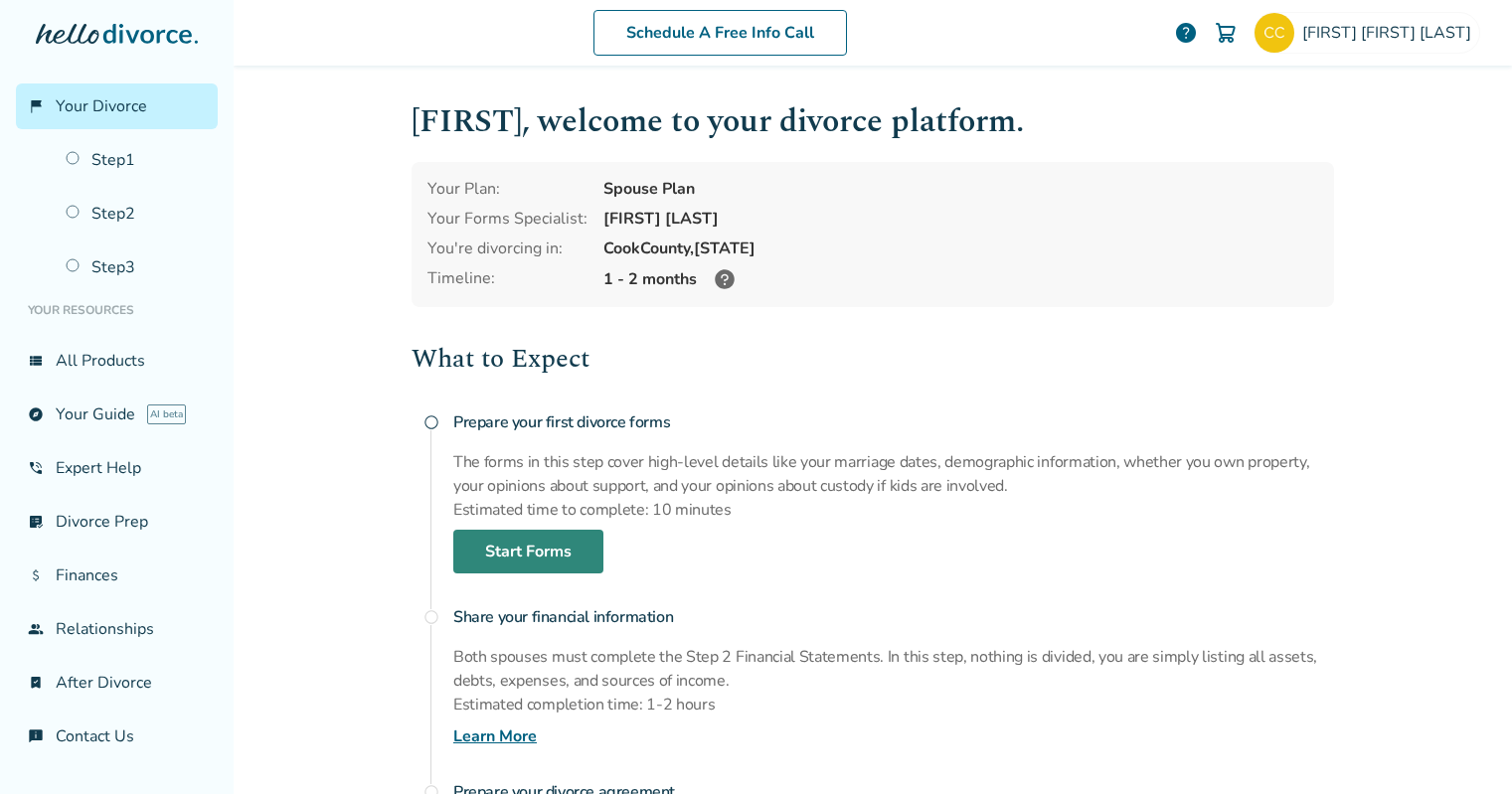 click on "Start Forms" at bounding box center [528, 552] 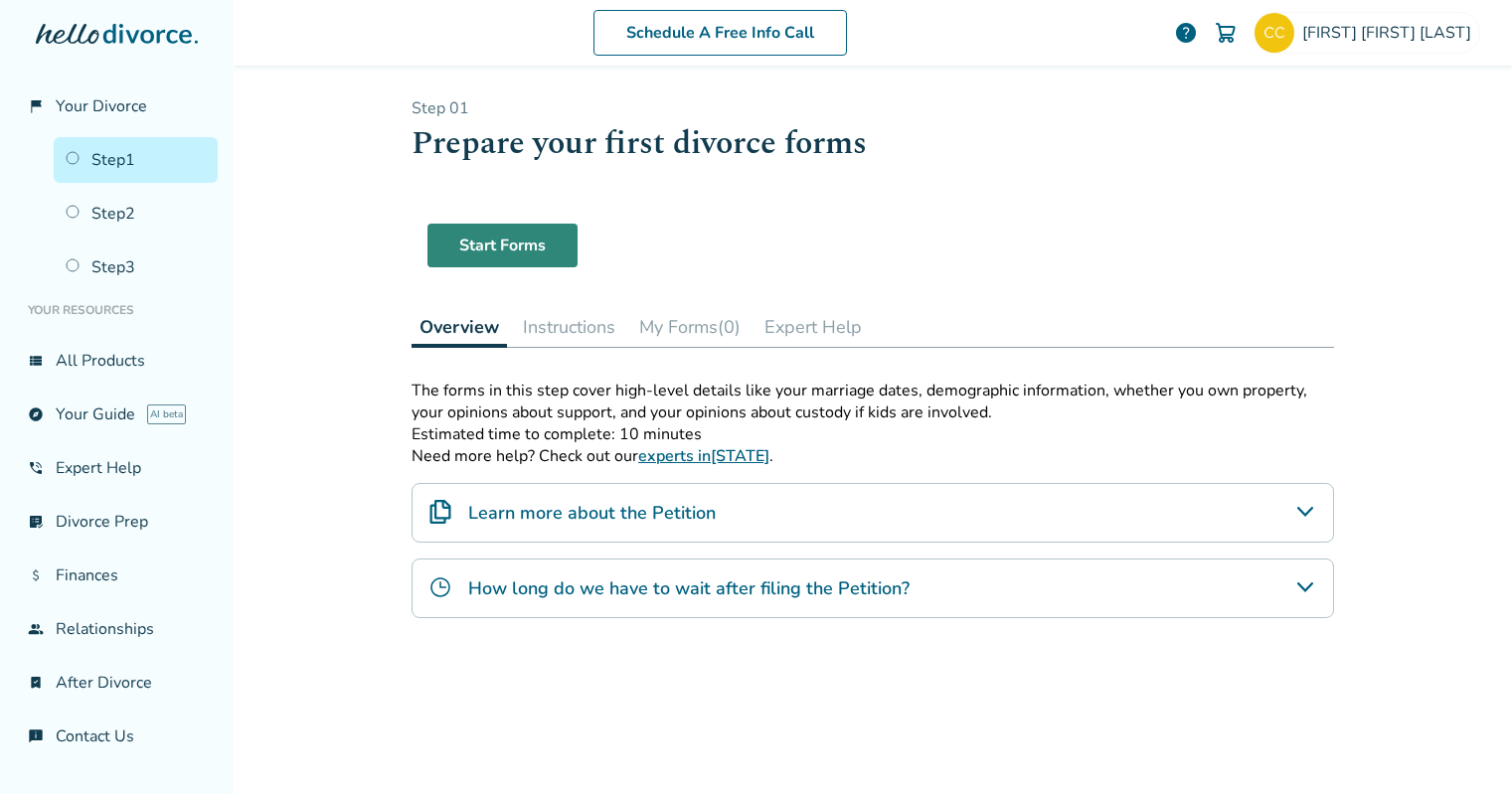 click on "Start Forms" at bounding box center [502, 245] 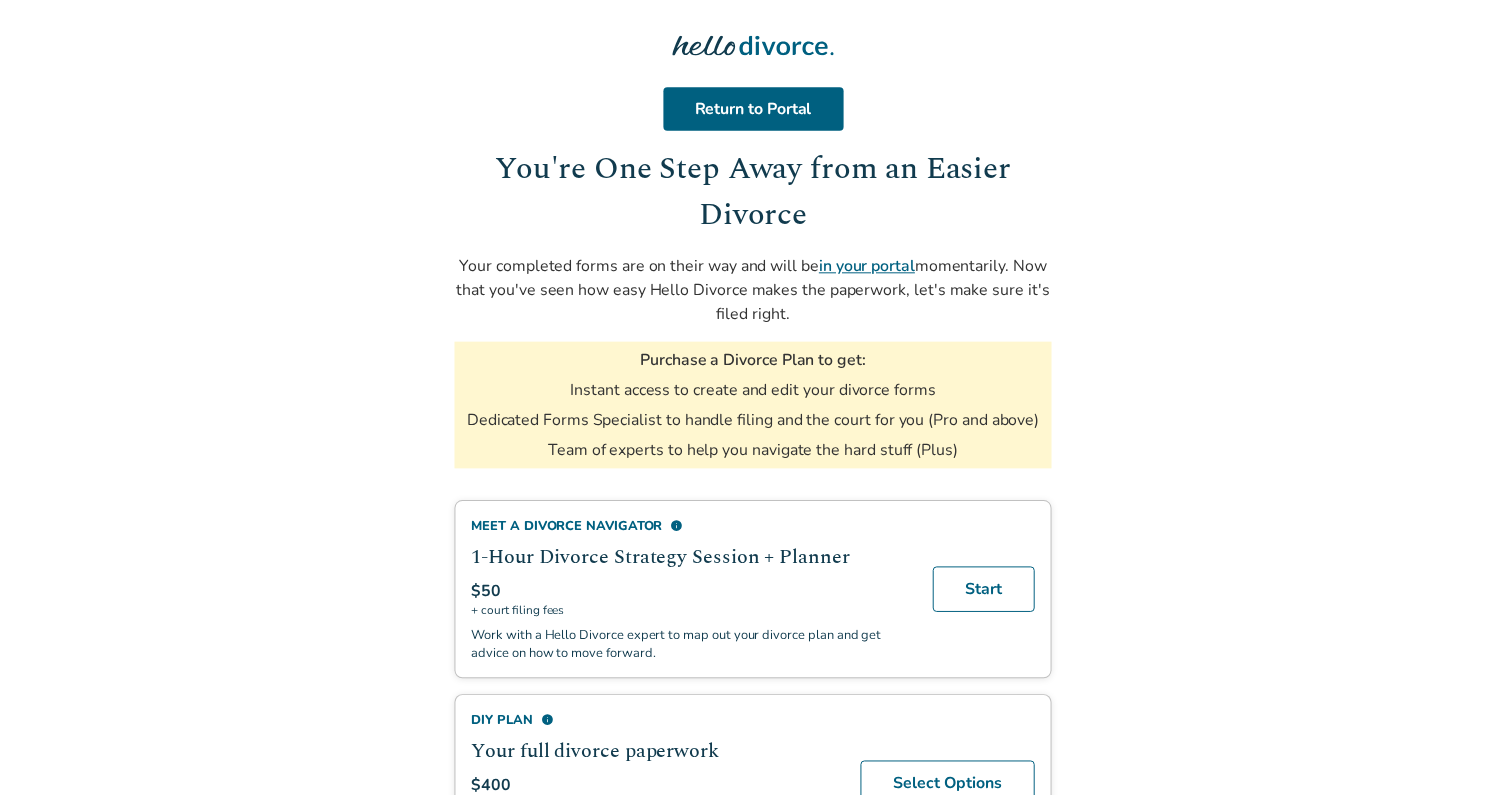 scroll, scrollTop: 0, scrollLeft: 0, axis: both 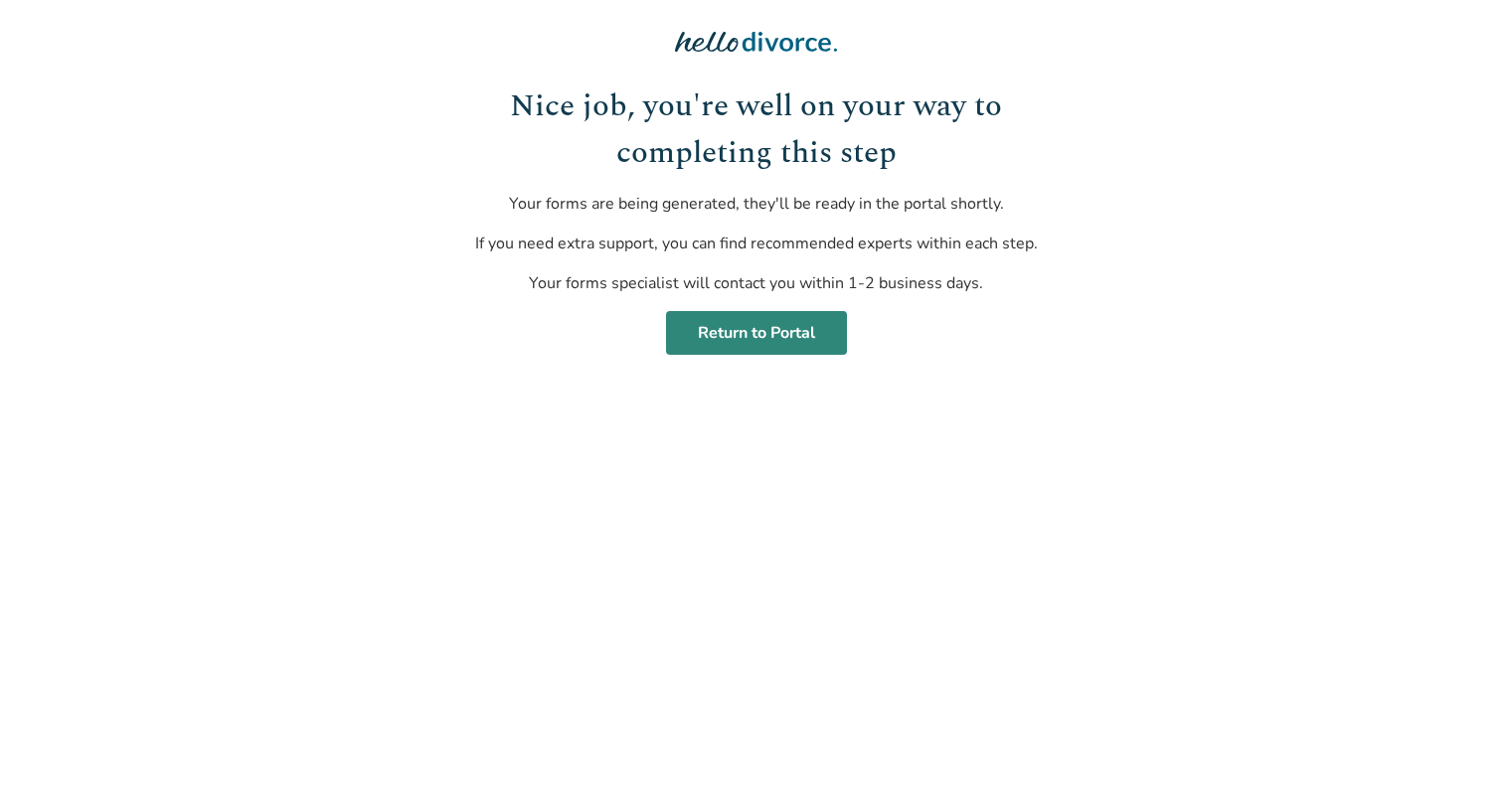 click on "Return to Portal" at bounding box center [756, 333] 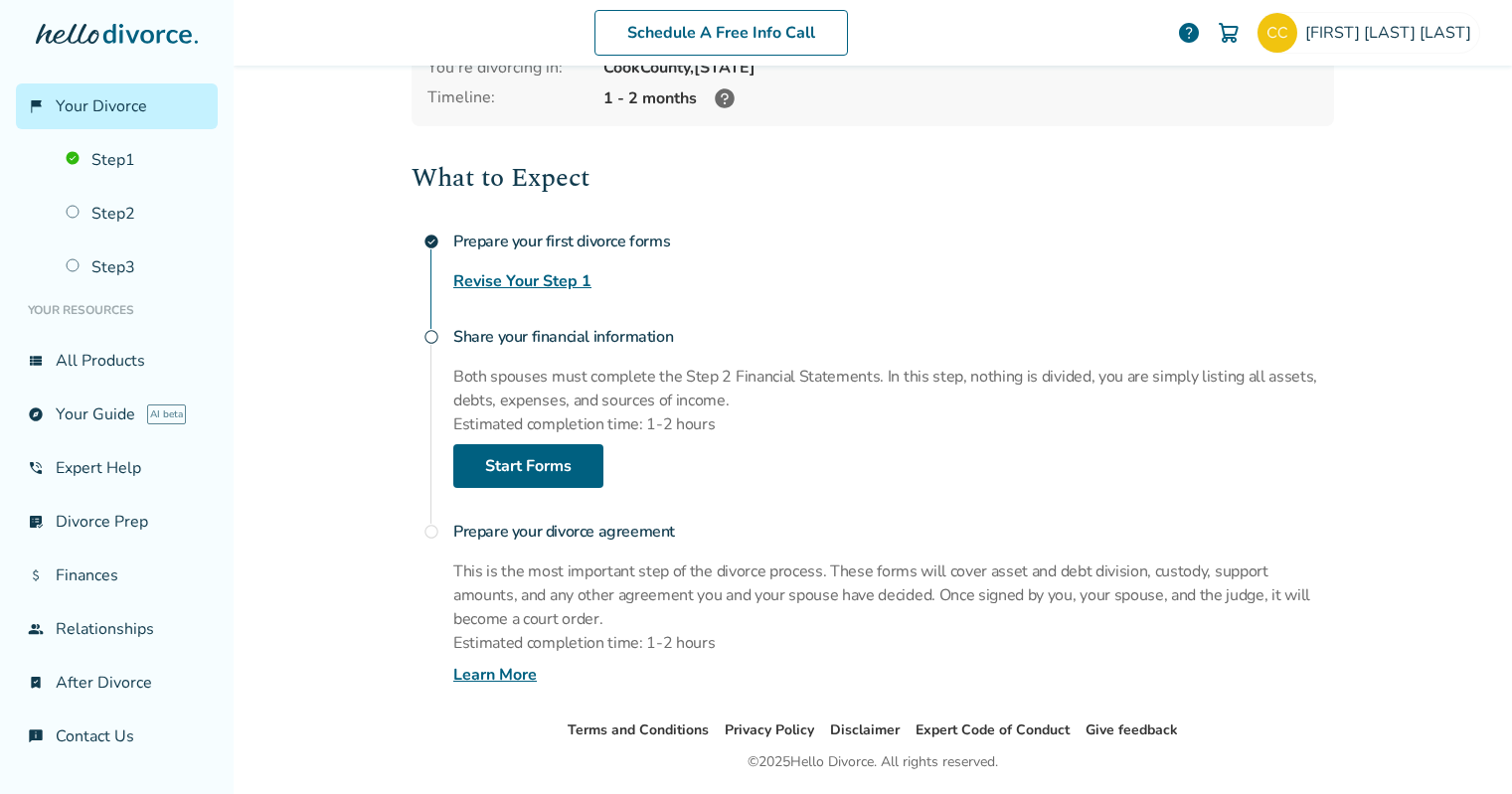 scroll, scrollTop: 182, scrollLeft: 0, axis: vertical 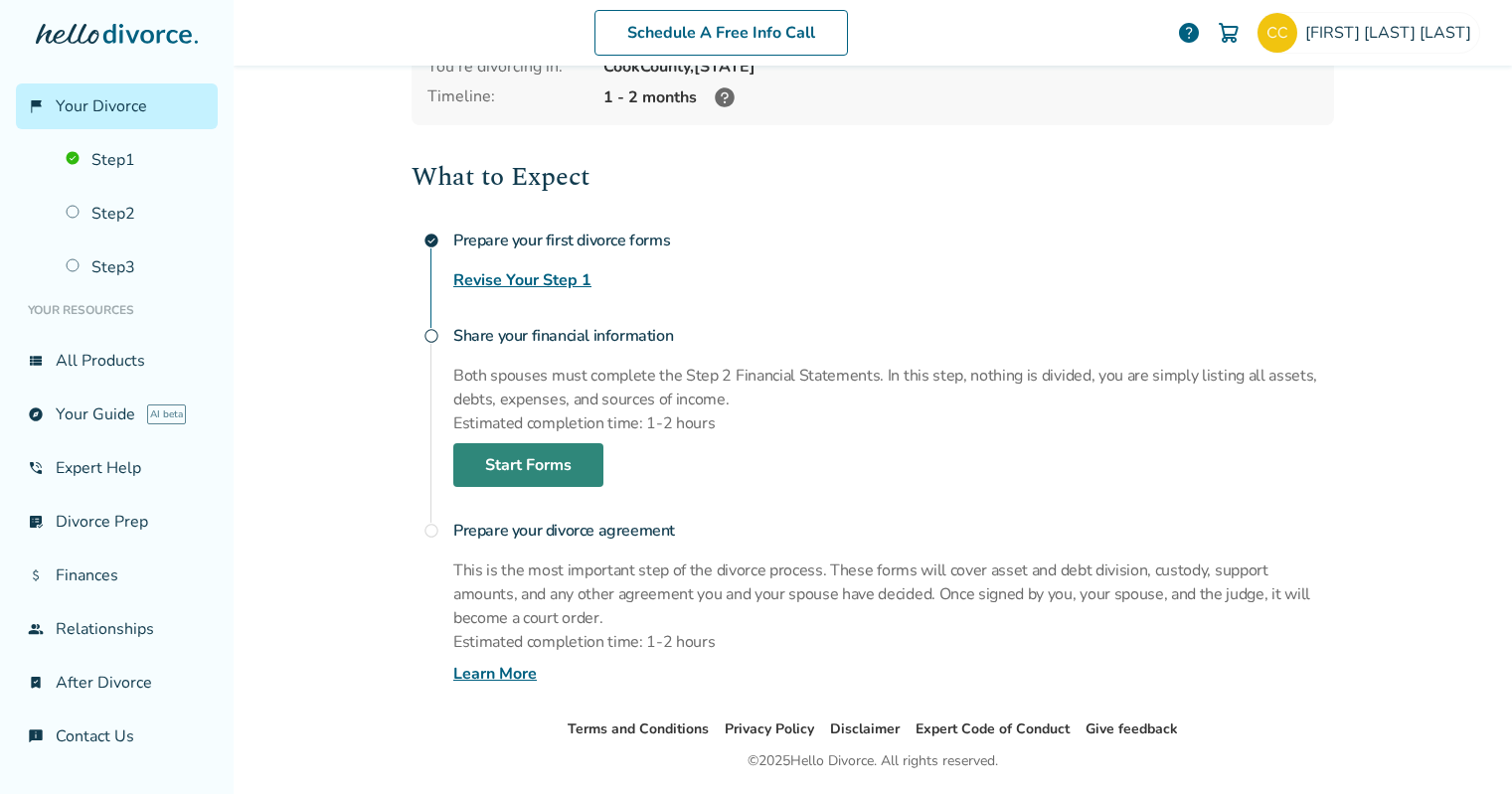 click on "Start Forms" at bounding box center [528, 465] 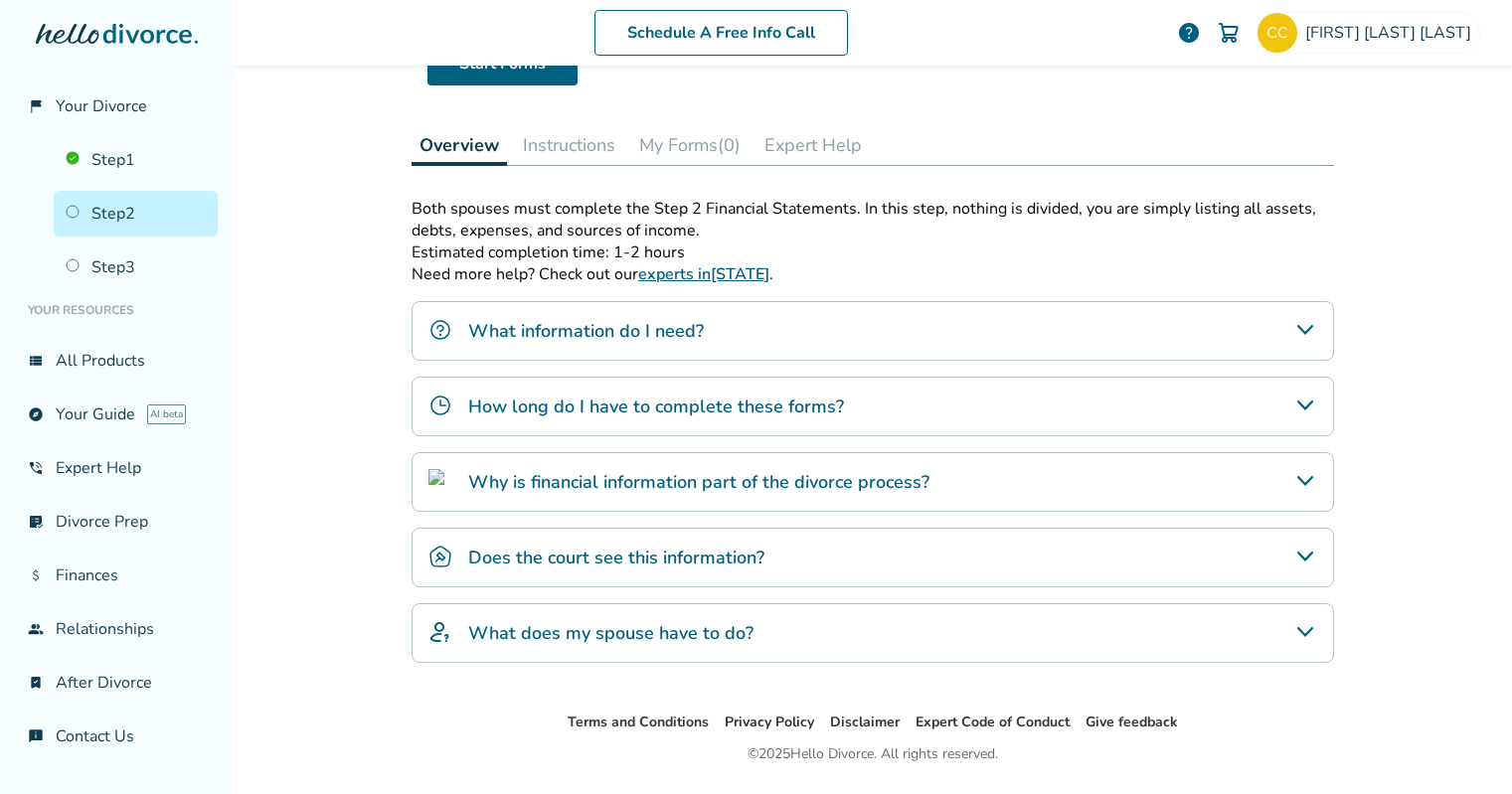 scroll, scrollTop: 97, scrollLeft: 0, axis: vertical 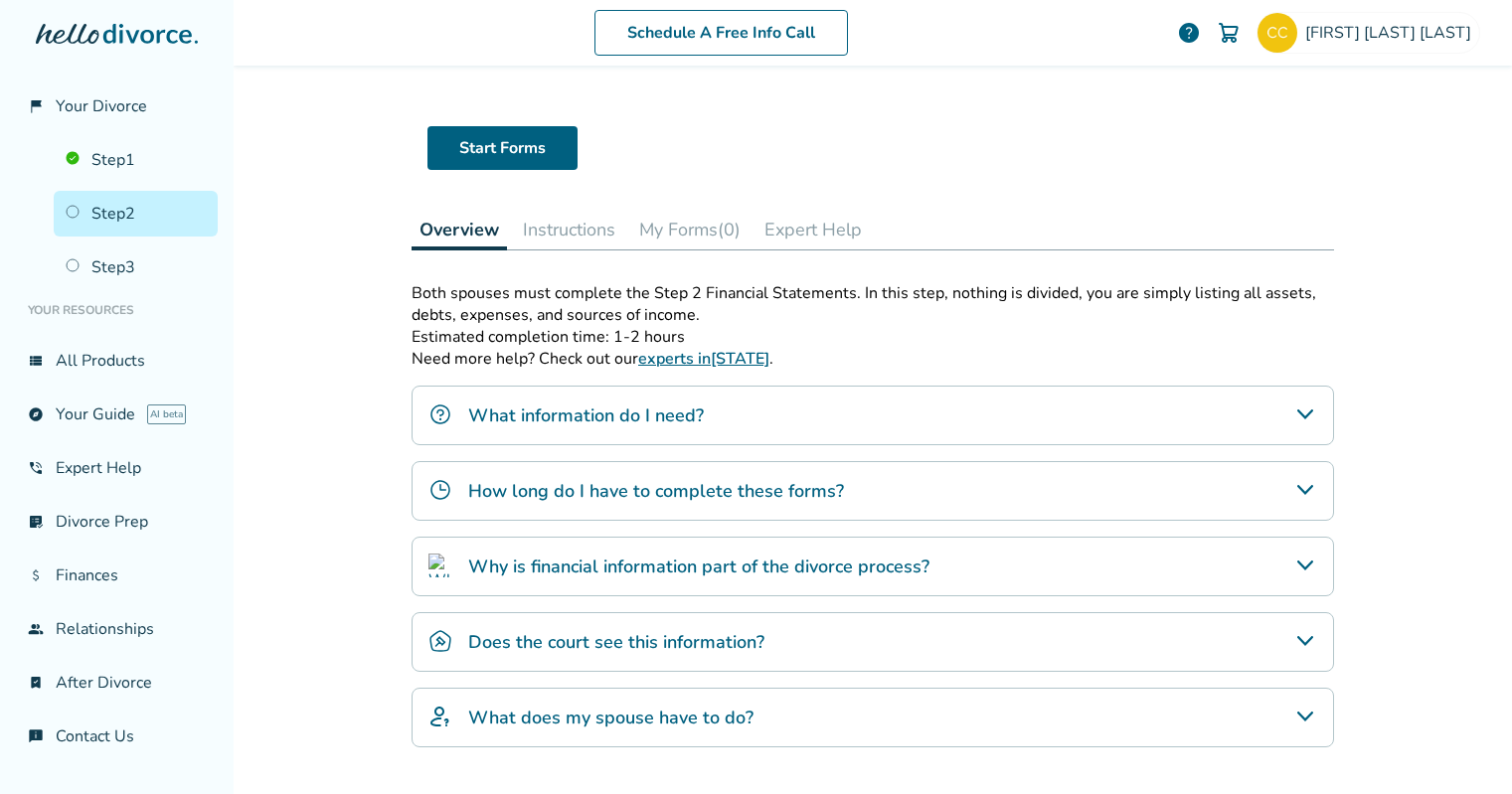 click on "What information do I need?" at bounding box center (586, 415) 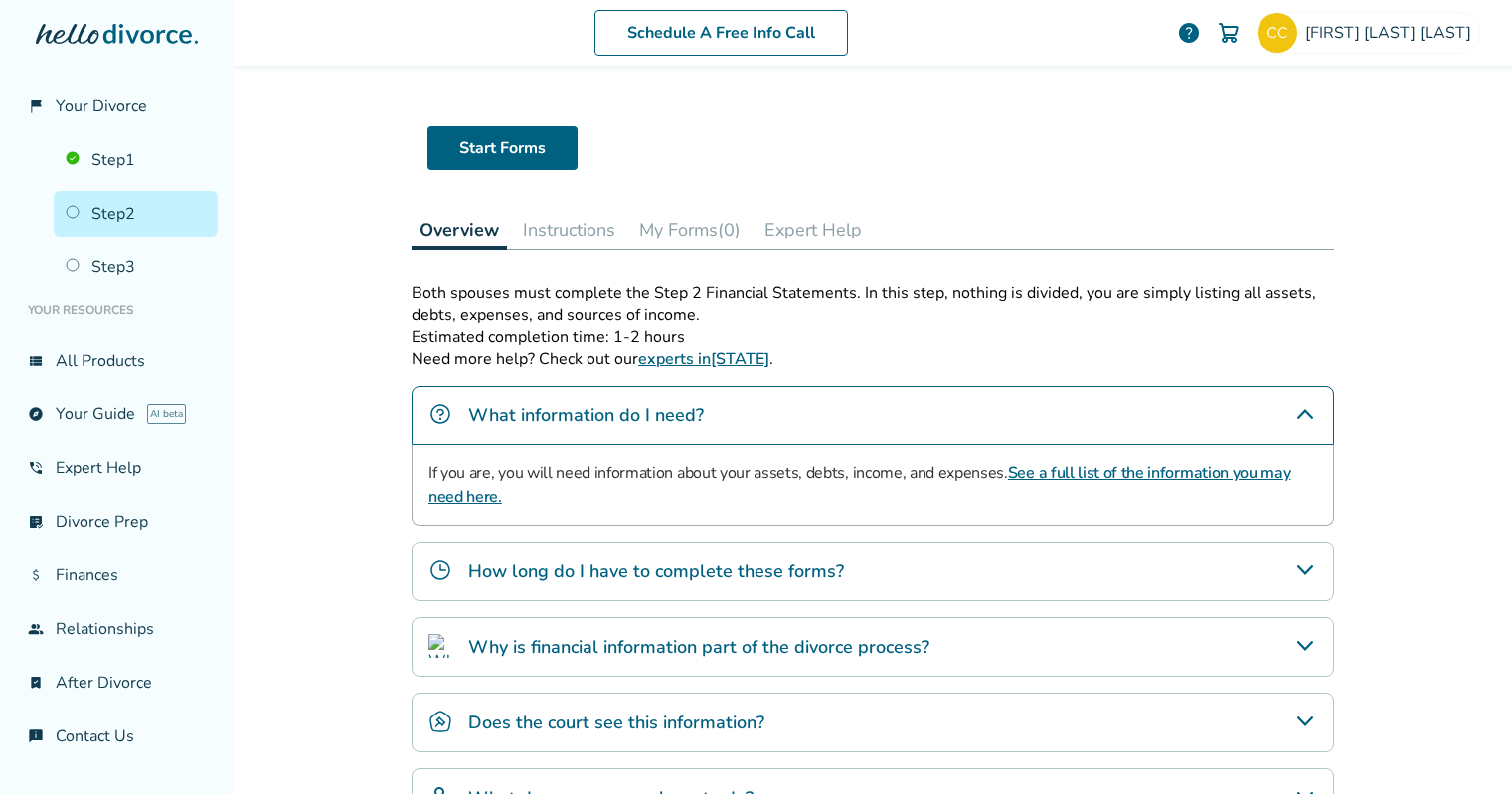 click on "See a full list of the information you may need here." at bounding box center (859, 485) 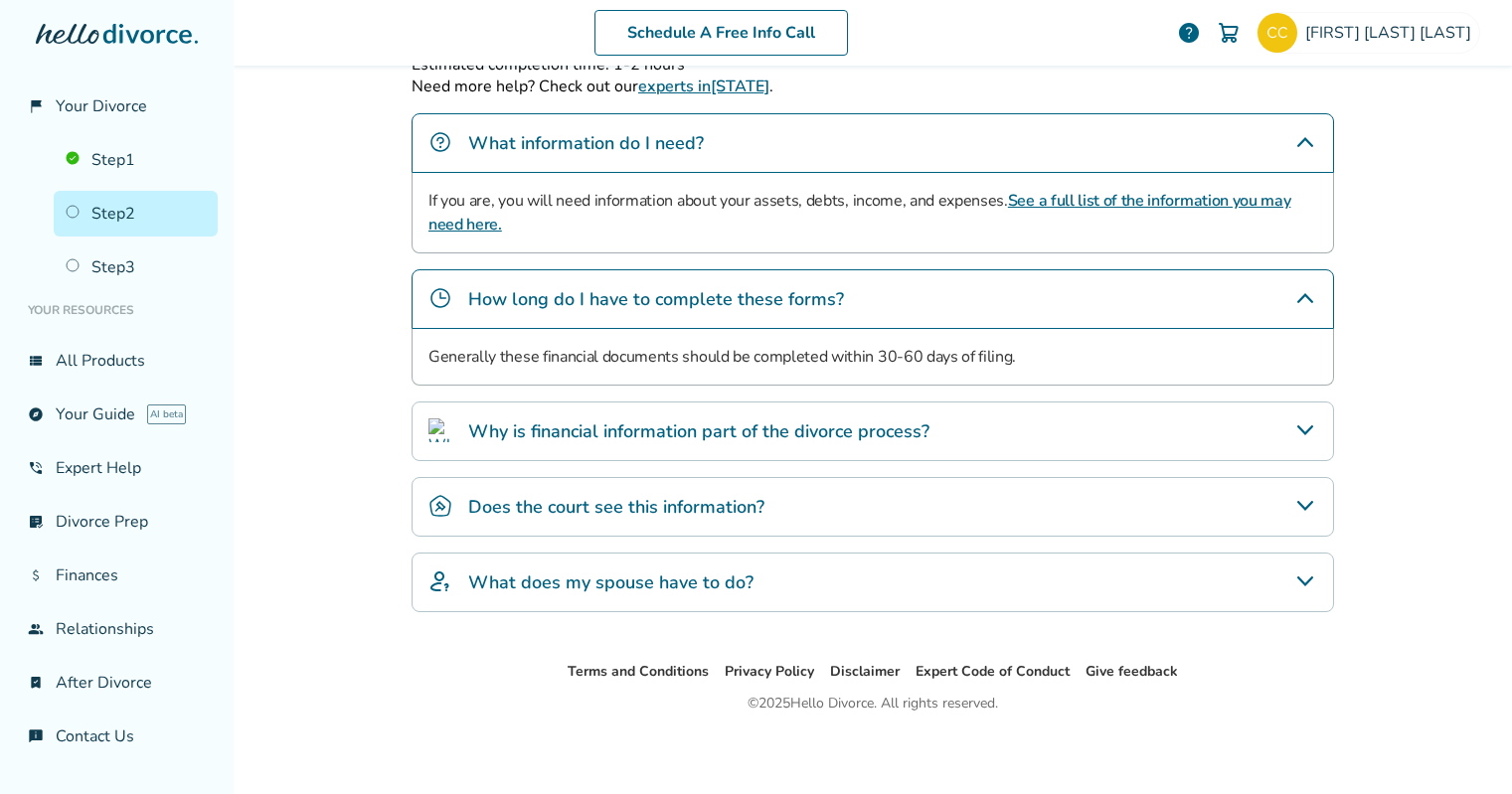 scroll, scrollTop: 373, scrollLeft: 0, axis: vertical 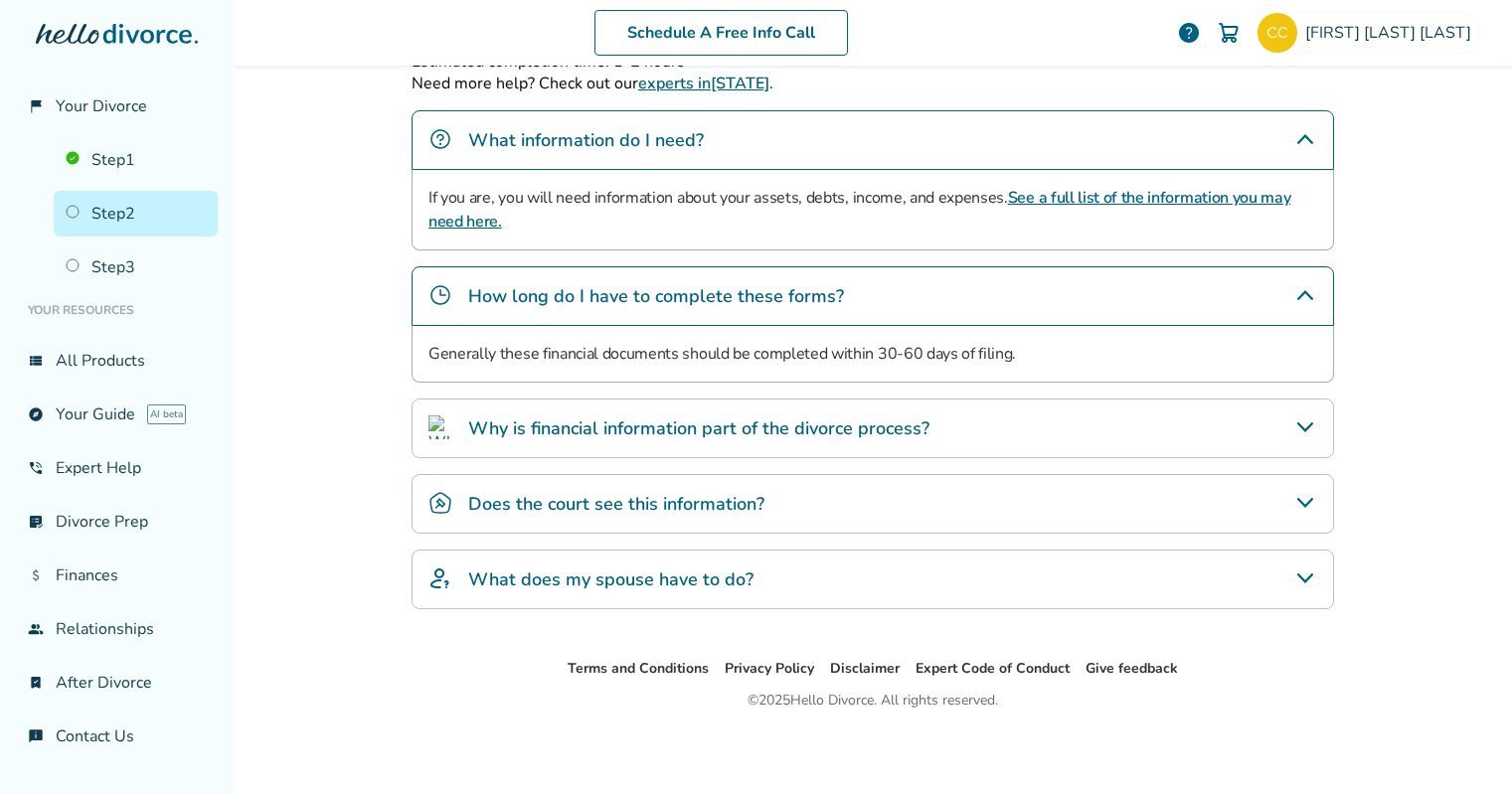click on "Why is financial information part of the divorce process?" at bounding box center [699, 428] 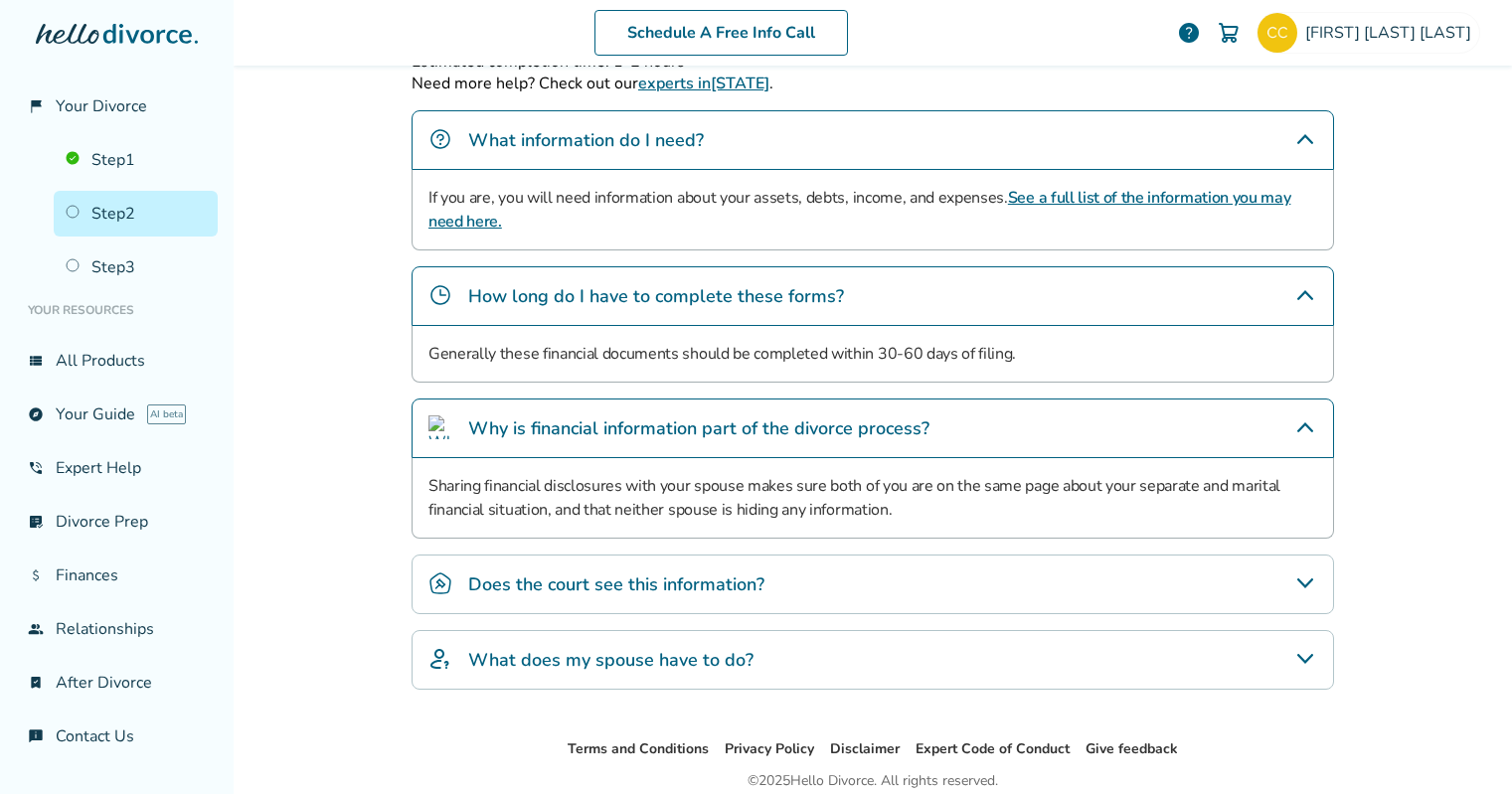 click on "Does the court see this information?" at bounding box center (616, 584) 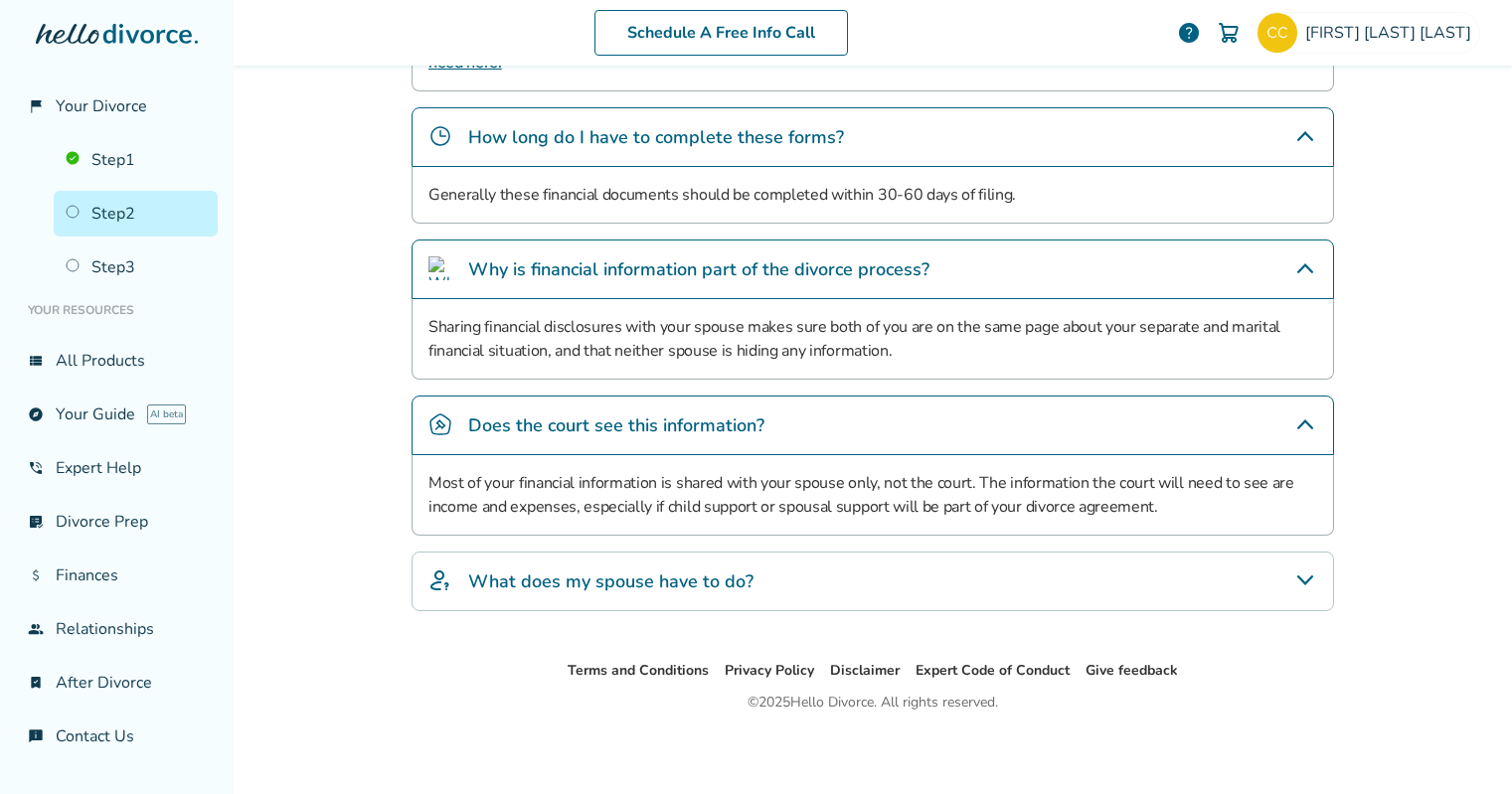 scroll, scrollTop: 534, scrollLeft: 0, axis: vertical 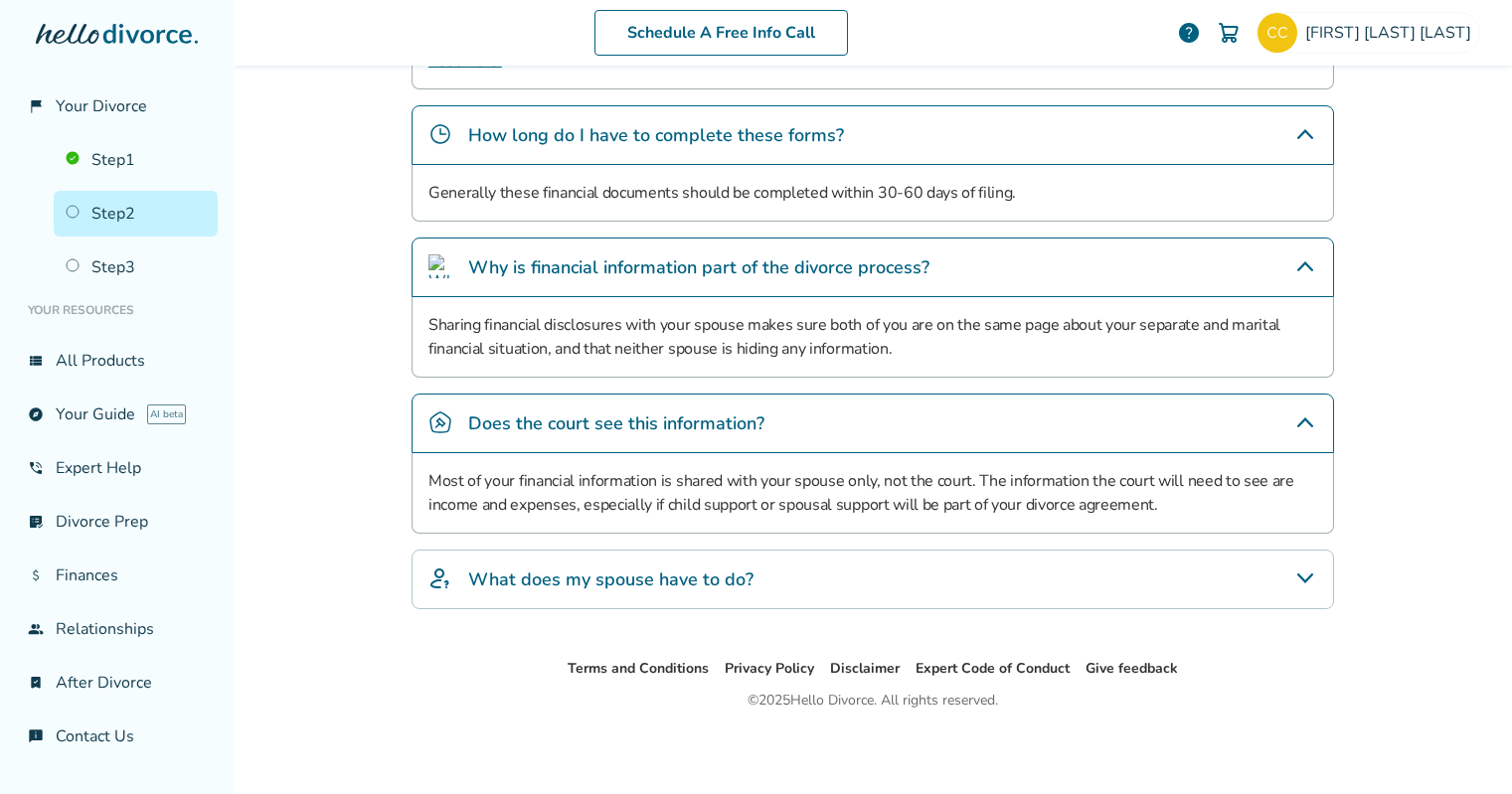 click on "What does my spouse have to do?" at bounding box center [610, 579] 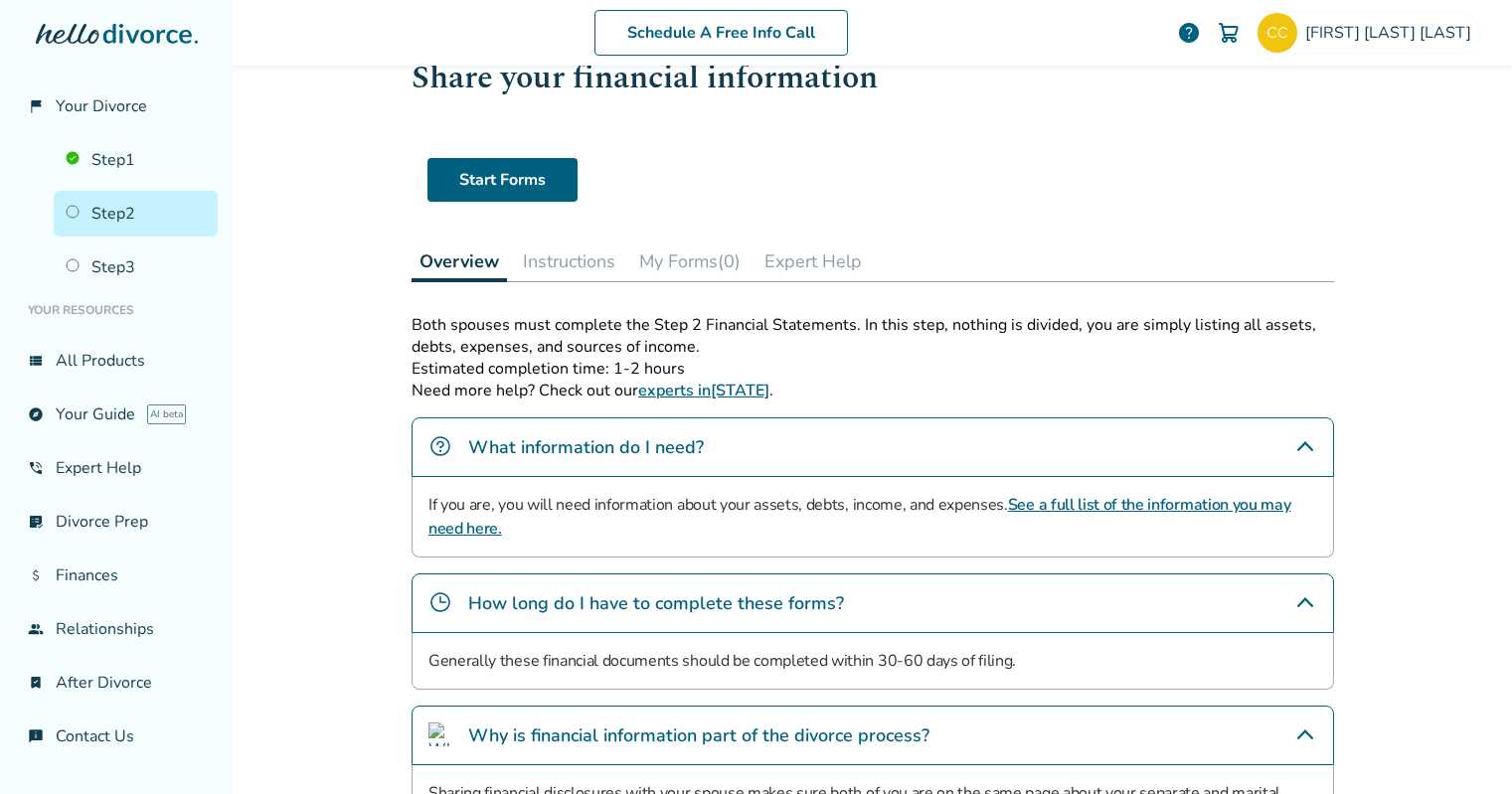 scroll, scrollTop: 0, scrollLeft: 0, axis: both 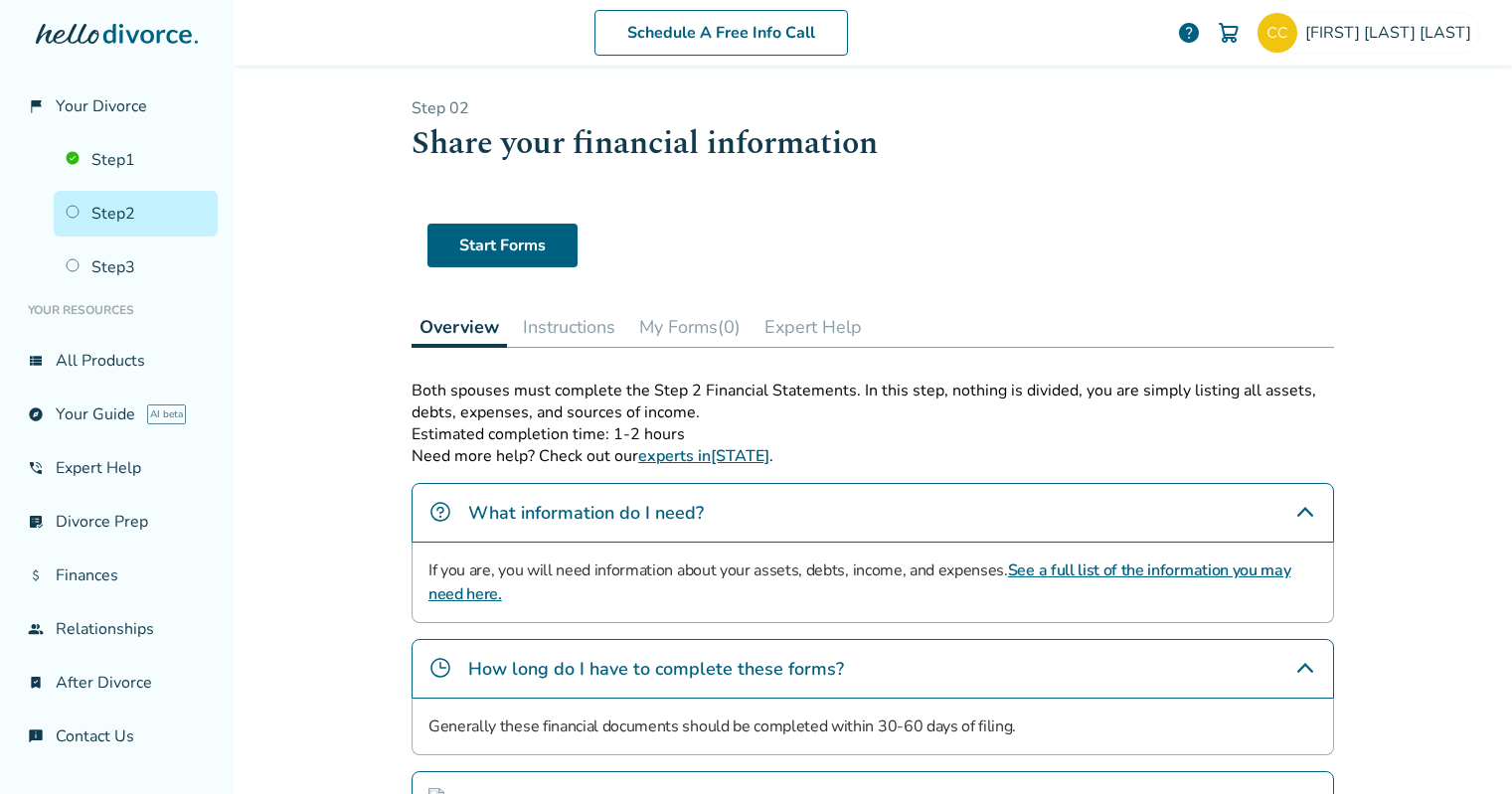 click on "Instructions" at bounding box center [569, 327] 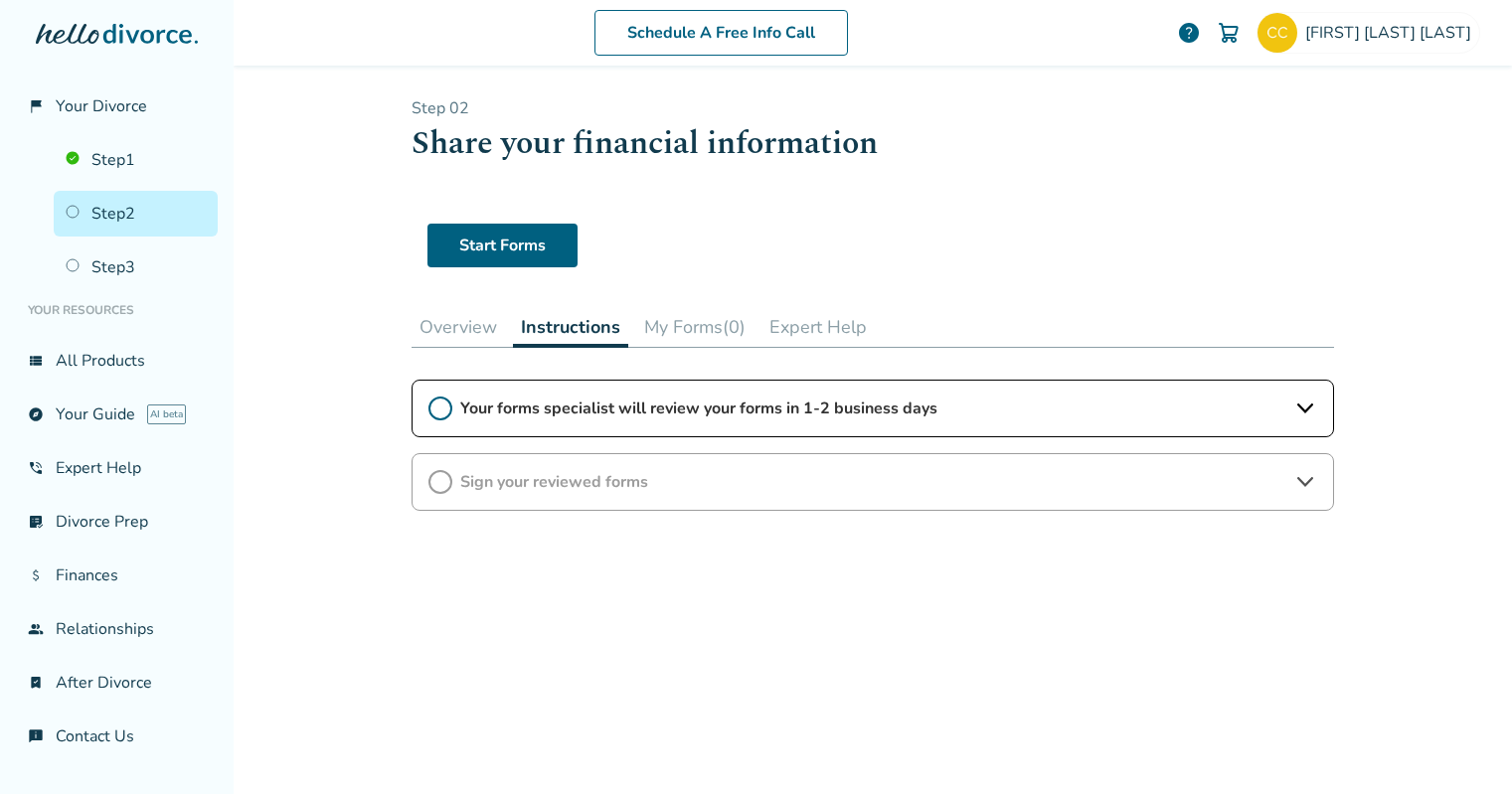 click on "My Forms  (0)" at bounding box center [695, 327] 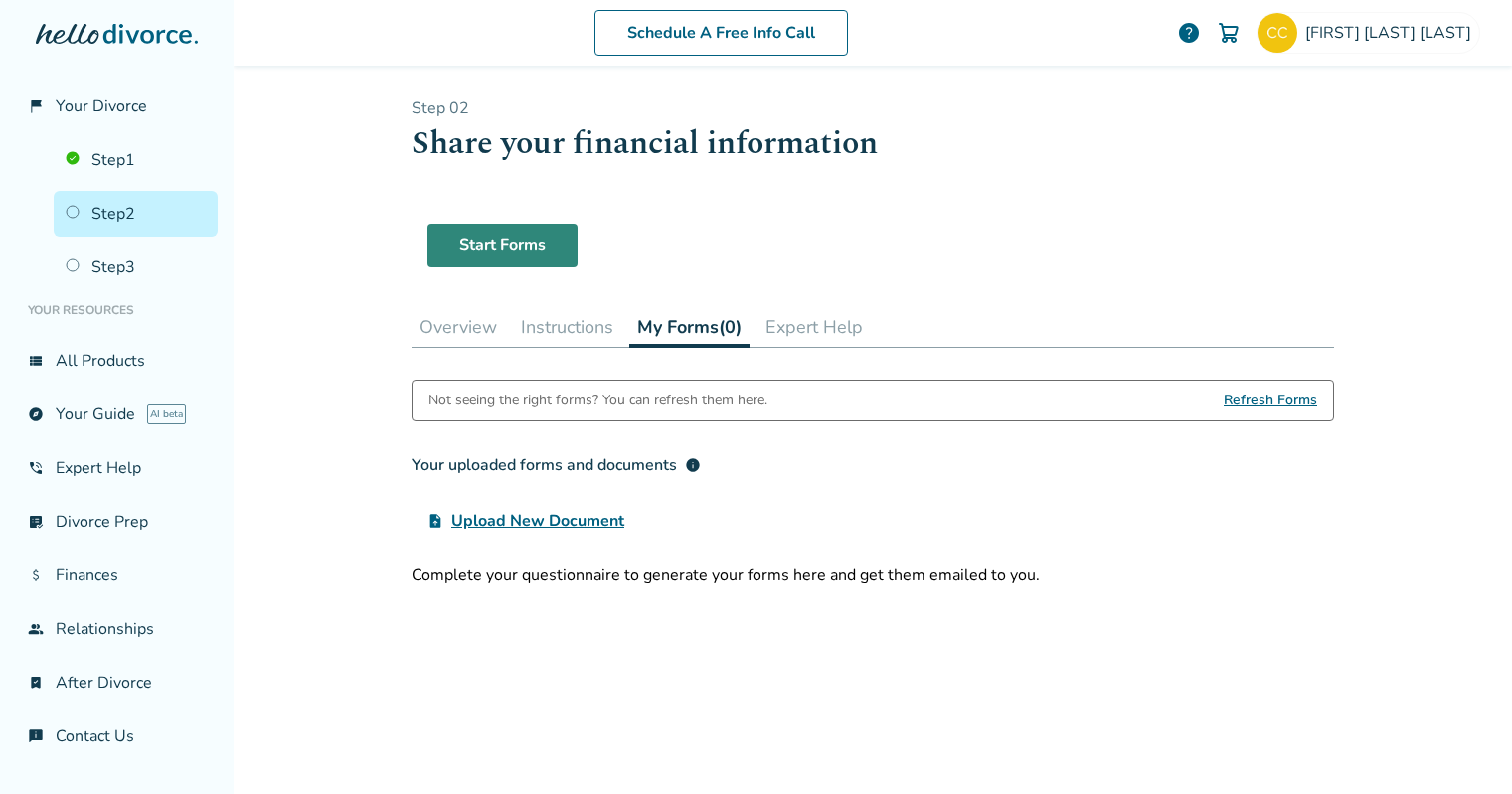 click on "Start Forms" at bounding box center [502, 245] 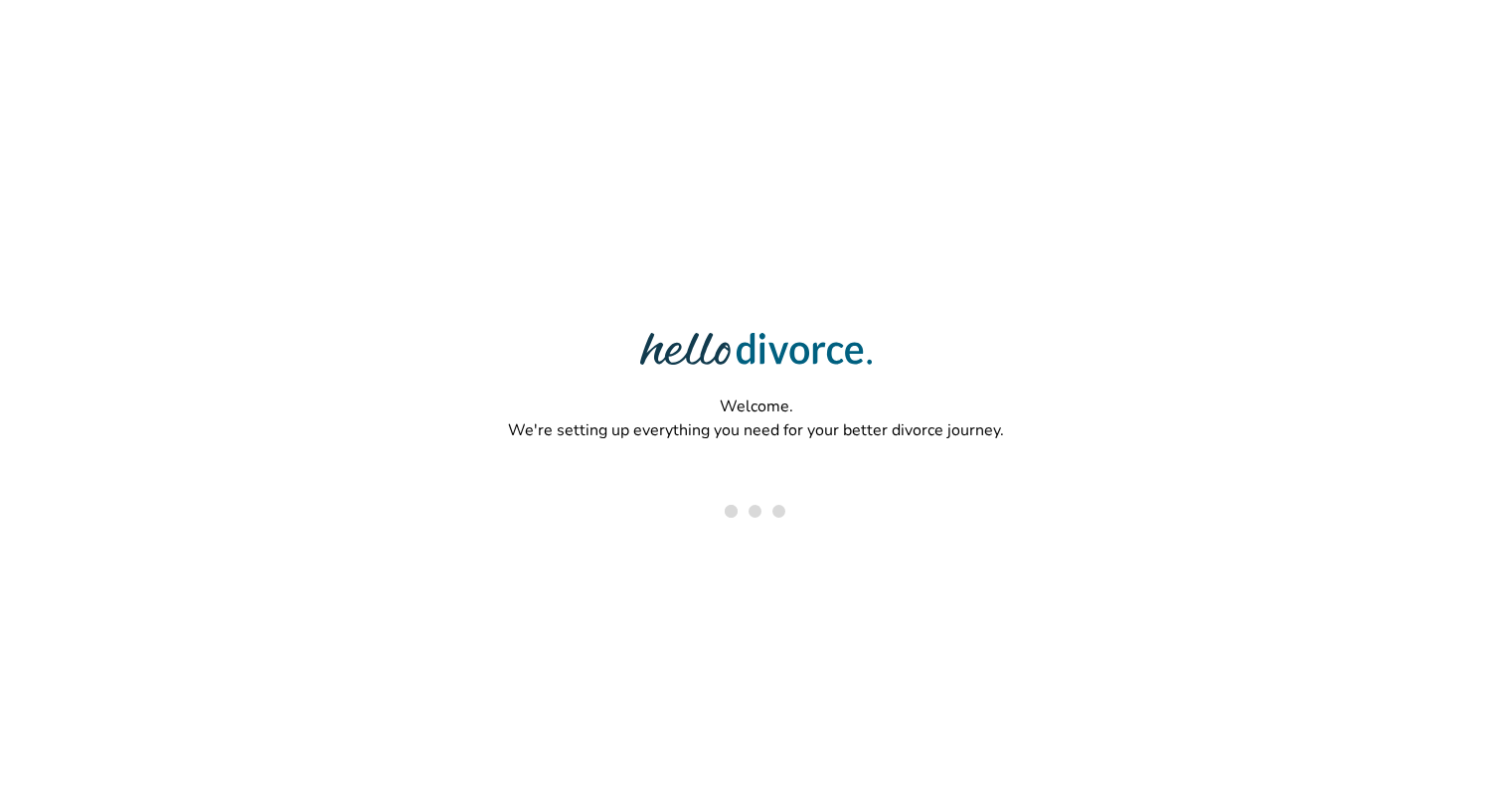 scroll, scrollTop: 0, scrollLeft: 0, axis: both 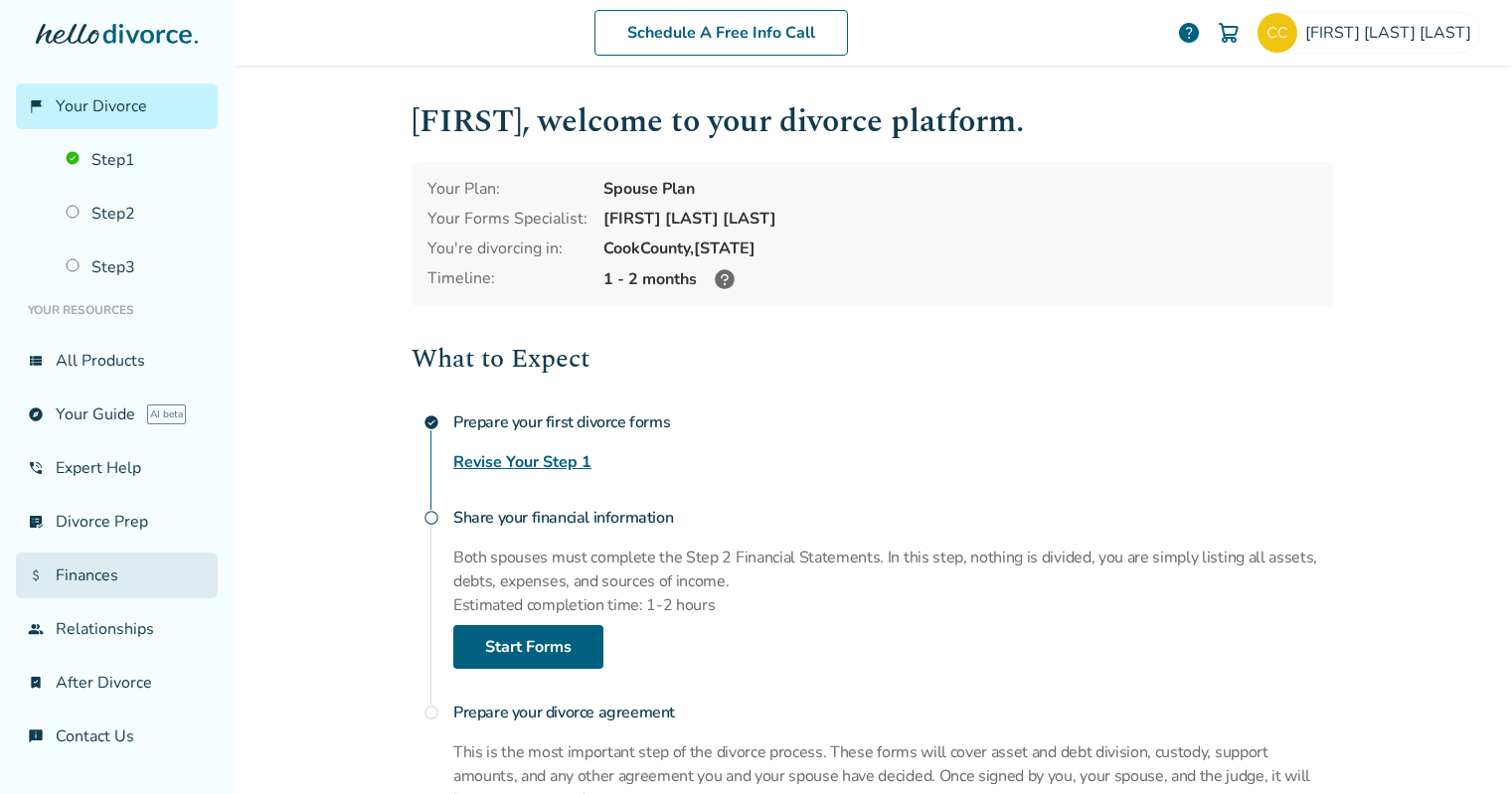 click on "attach_money Finances" at bounding box center [116, 575] 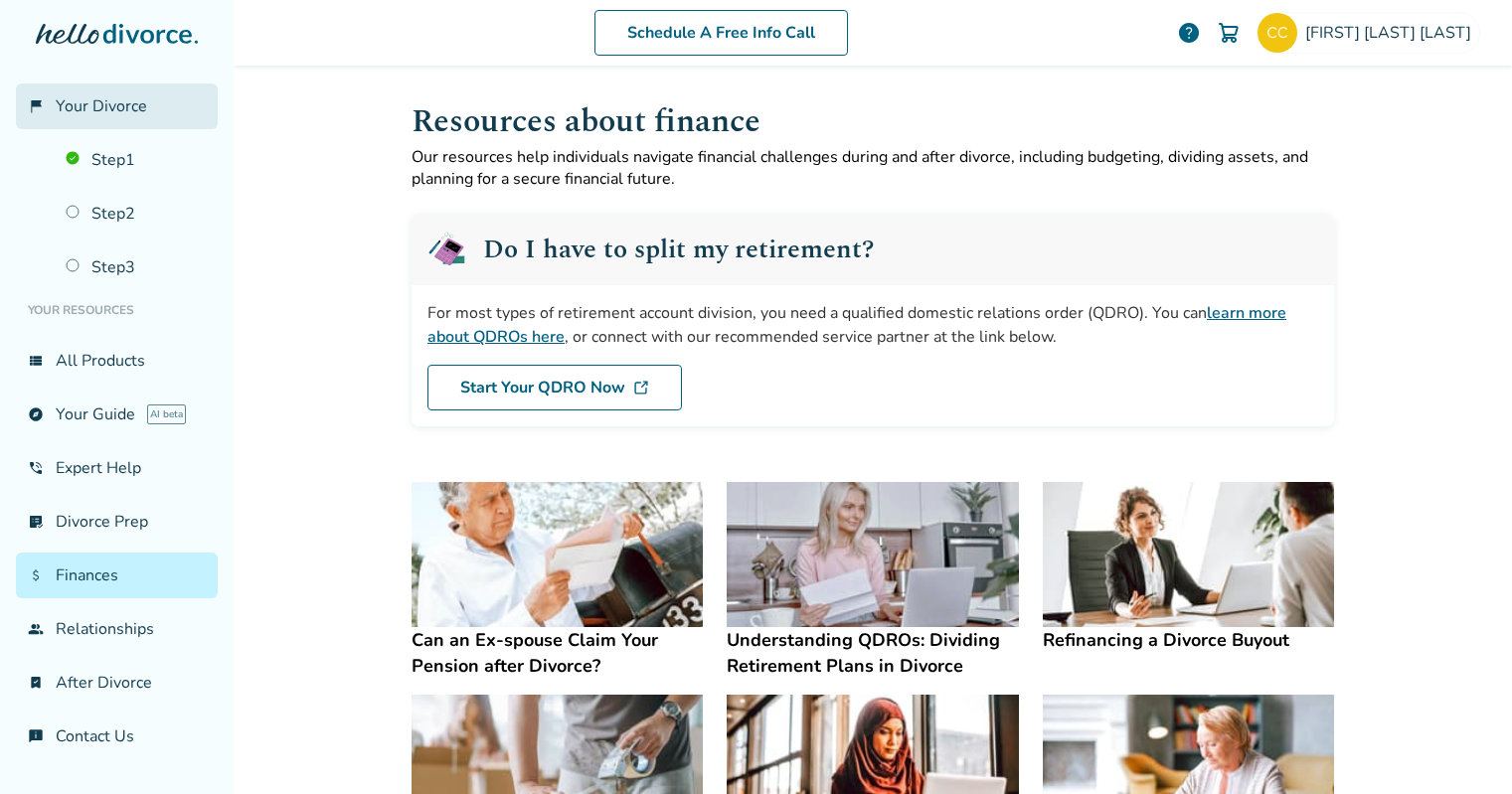 click on "Your Divorce" at bounding box center (101, 106) 